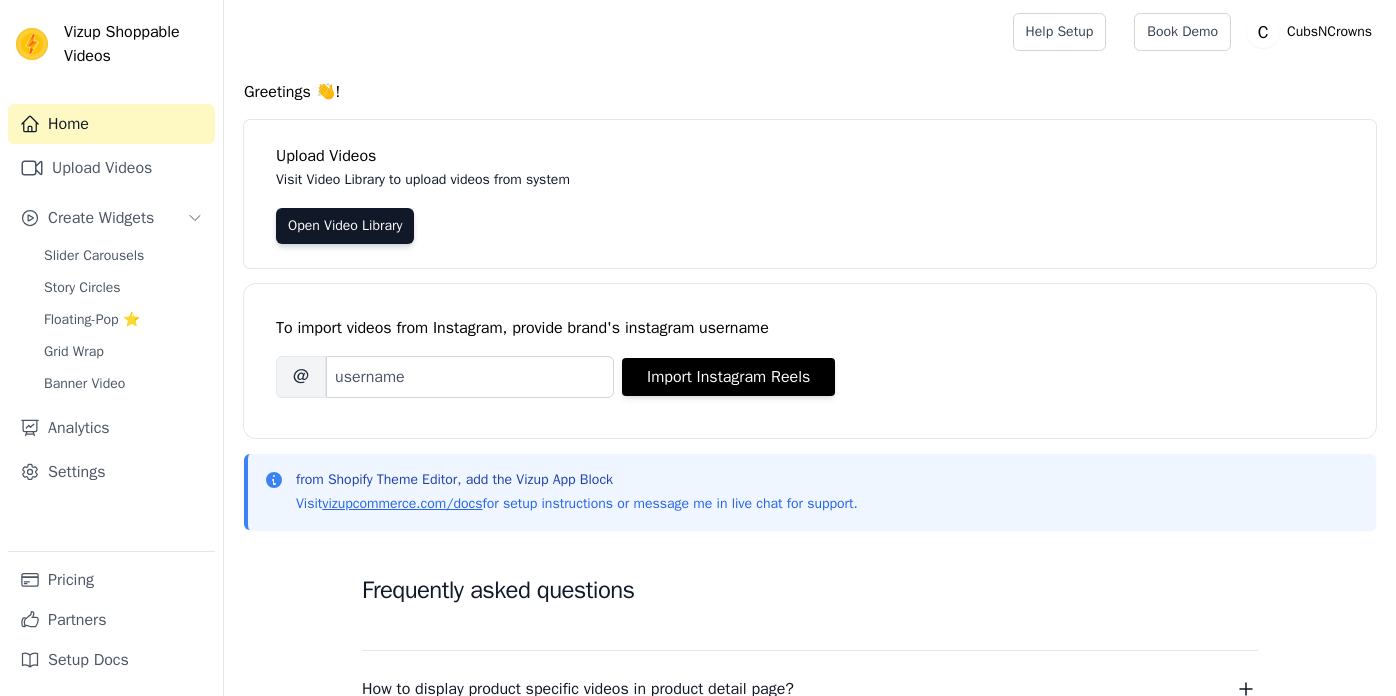 scroll, scrollTop: 0, scrollLeft: 0, axis: both 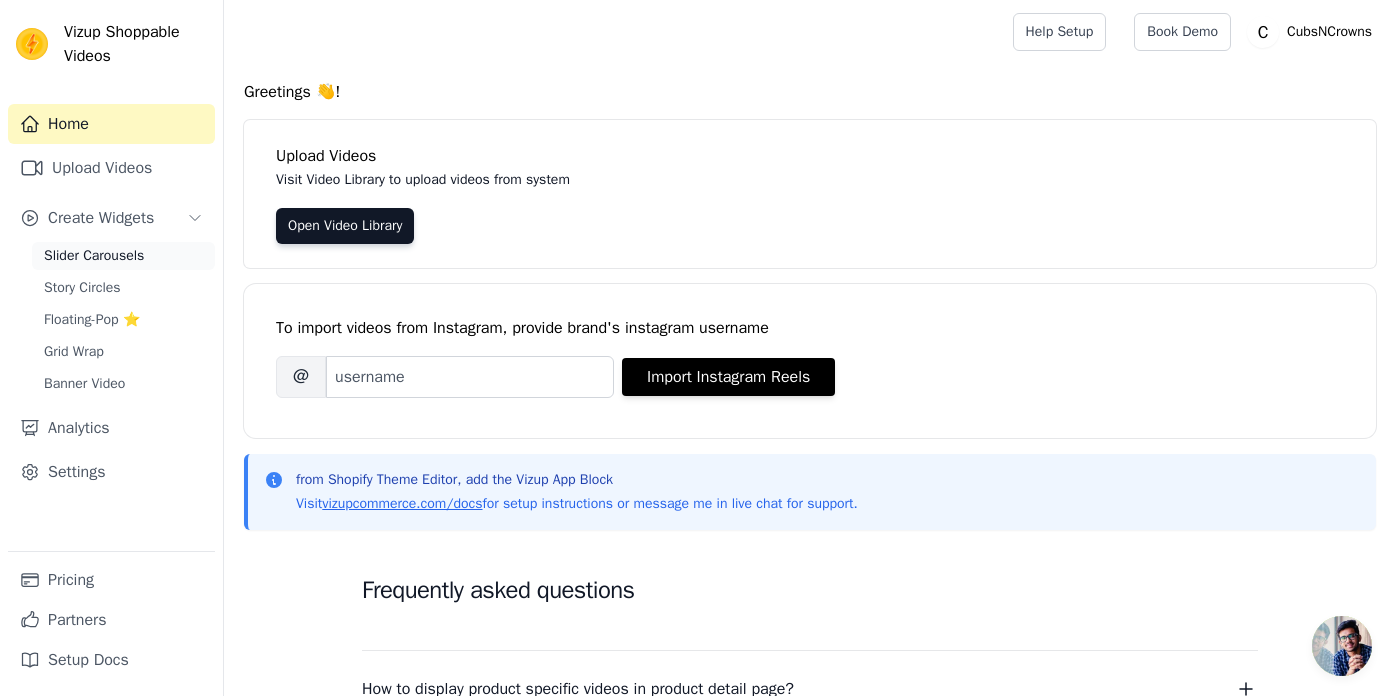 click on "Slider Carousels" at bounding box center (123, 256) 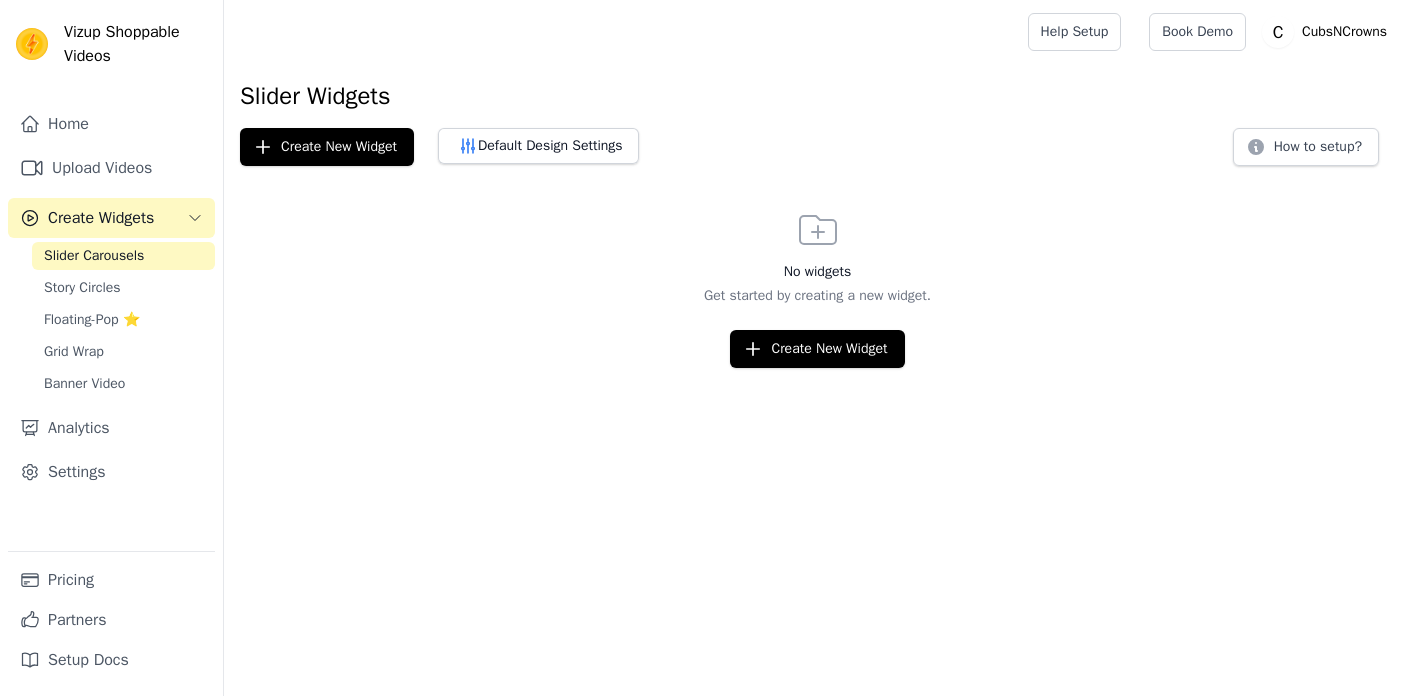 scroll, scrollTop: 0, scrollLeft: 0, axis: both 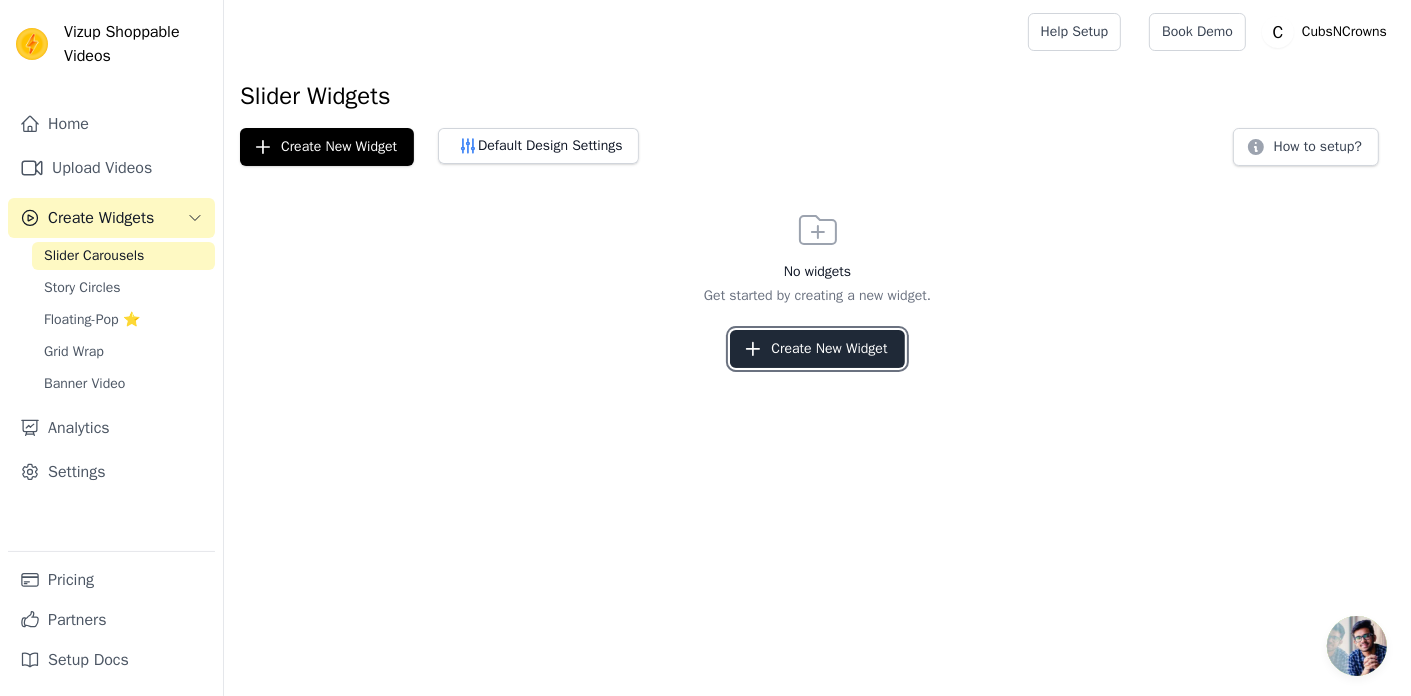 click 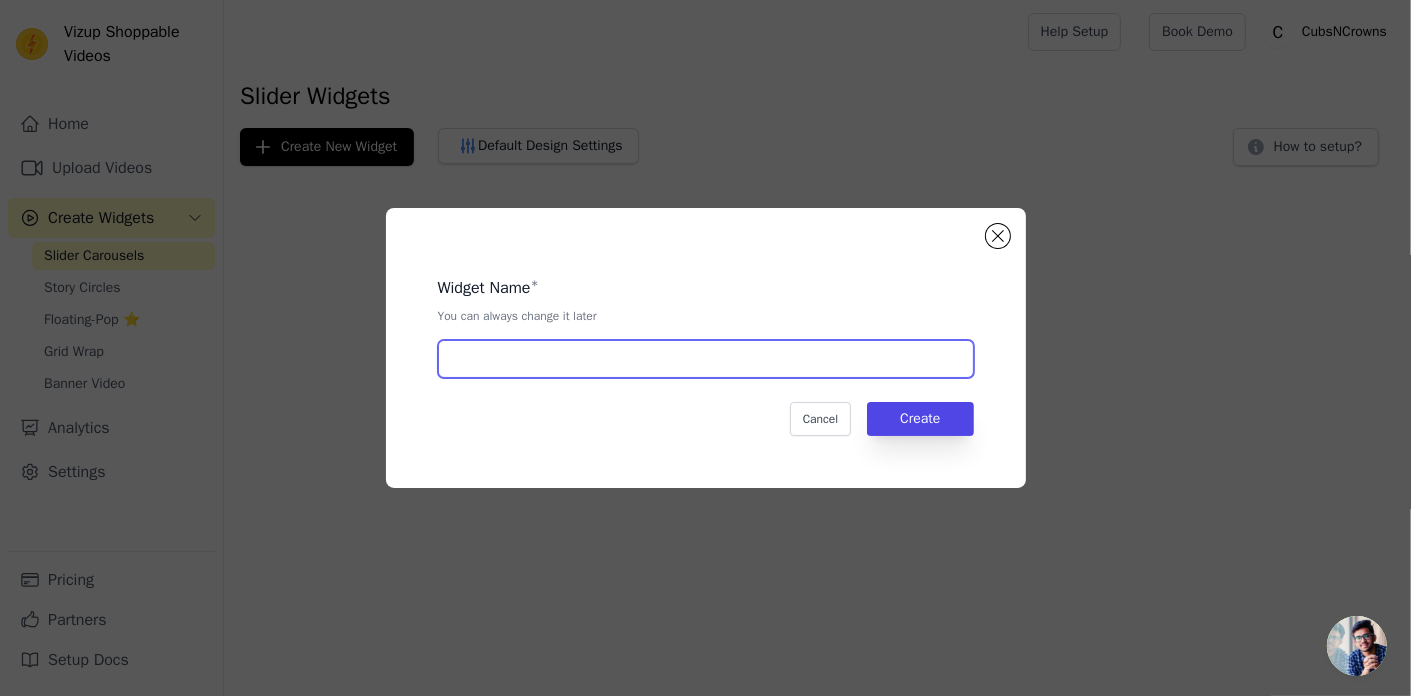 click at bounding box center (706, 359) 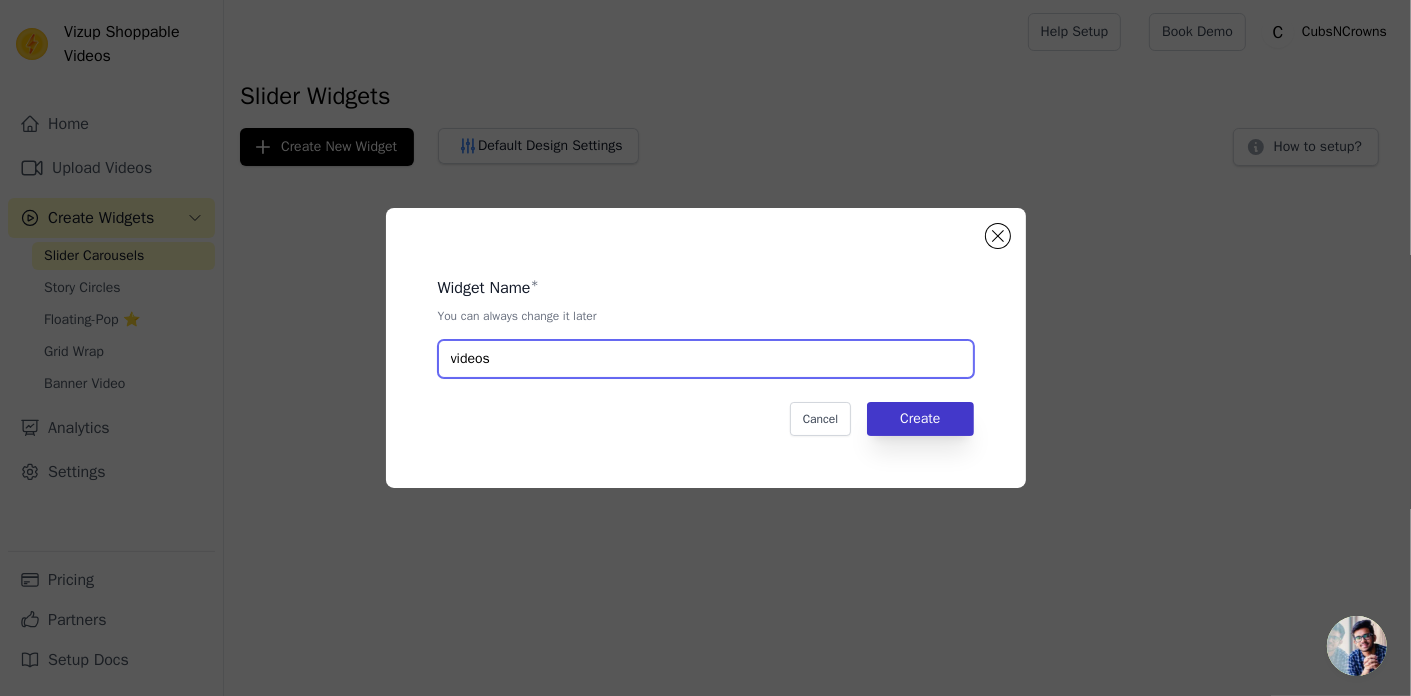 type on "videos" 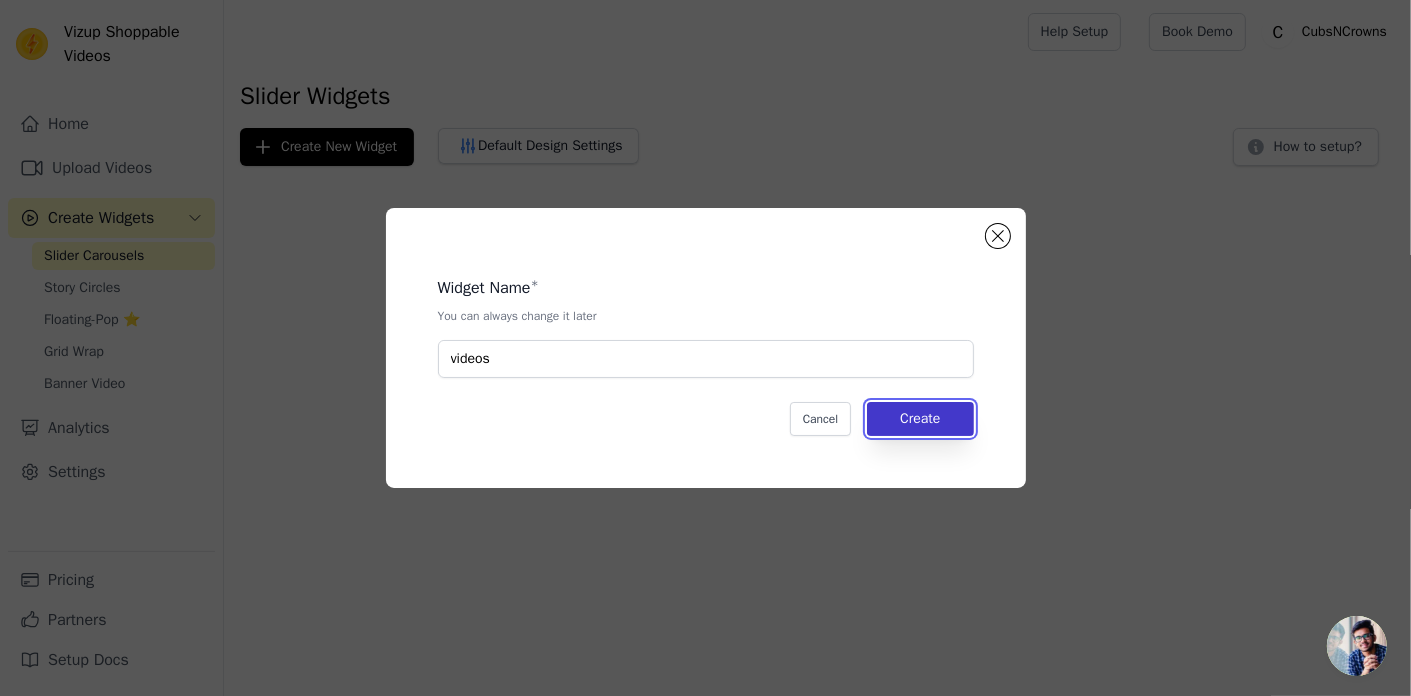 click on "Create" at bounding box center (920, 419) 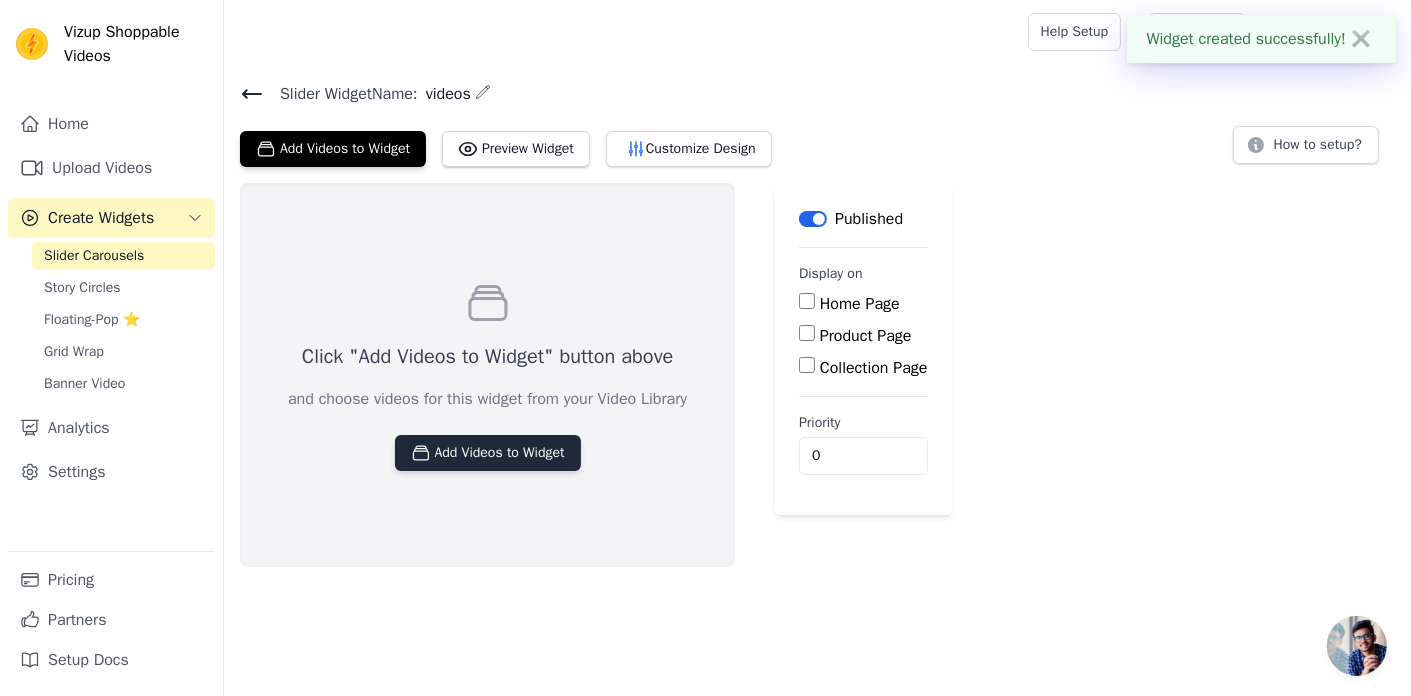 click on "Add Videos to Widget" at bounding box center (488, 453) 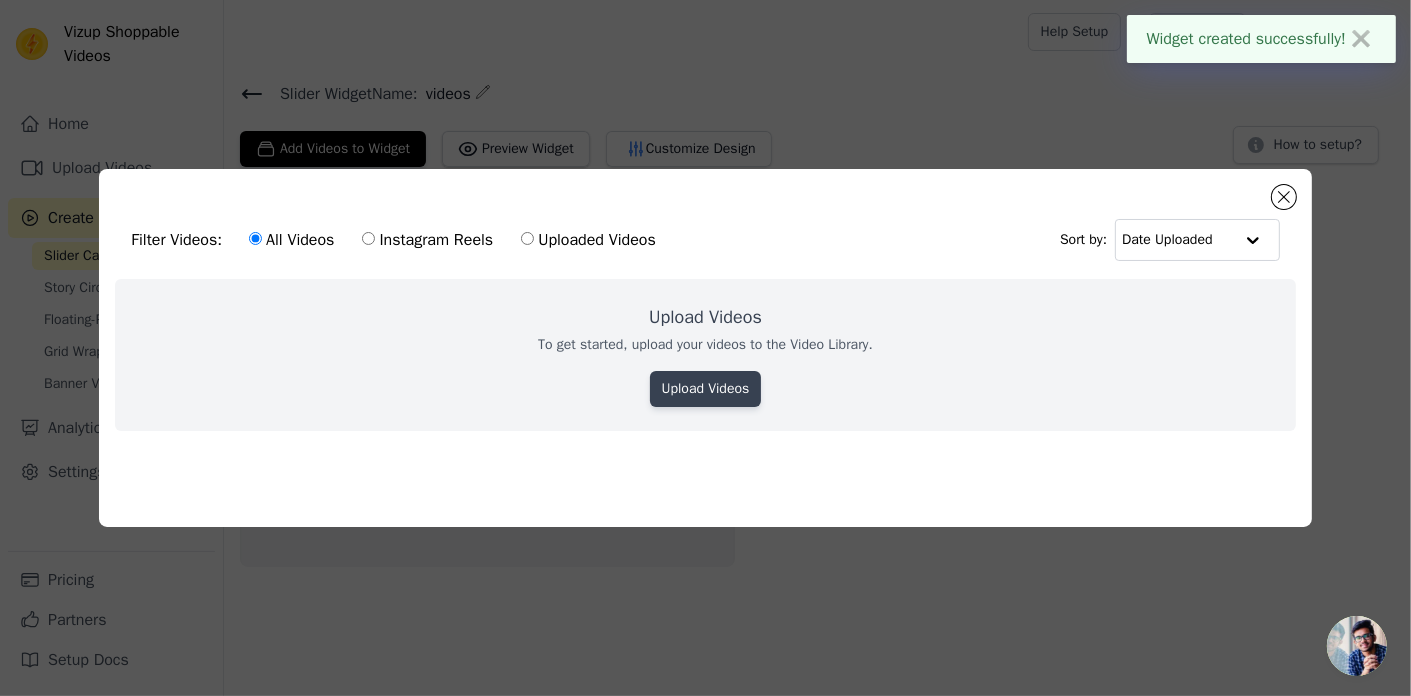 click on "Upload Videos" at bounding box center [706, 389] 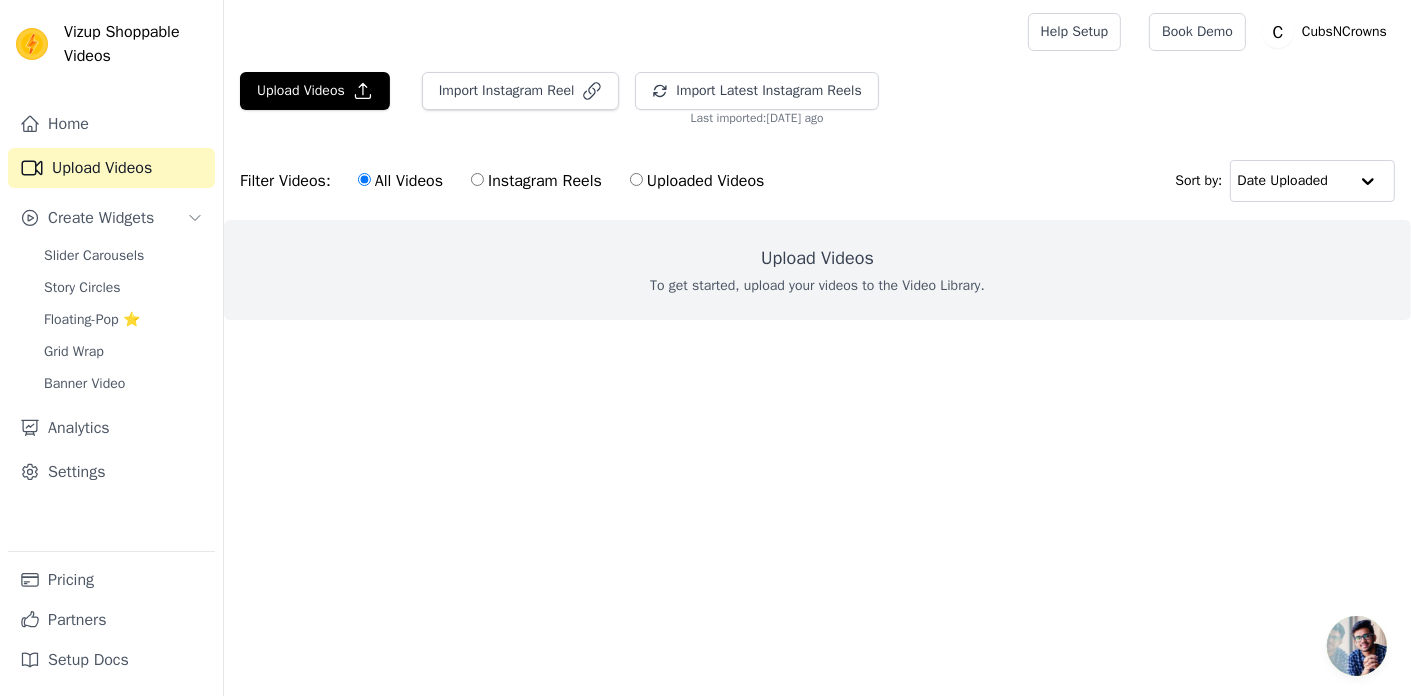 click on "Instagram Reels" at bounding box center (536, 181) 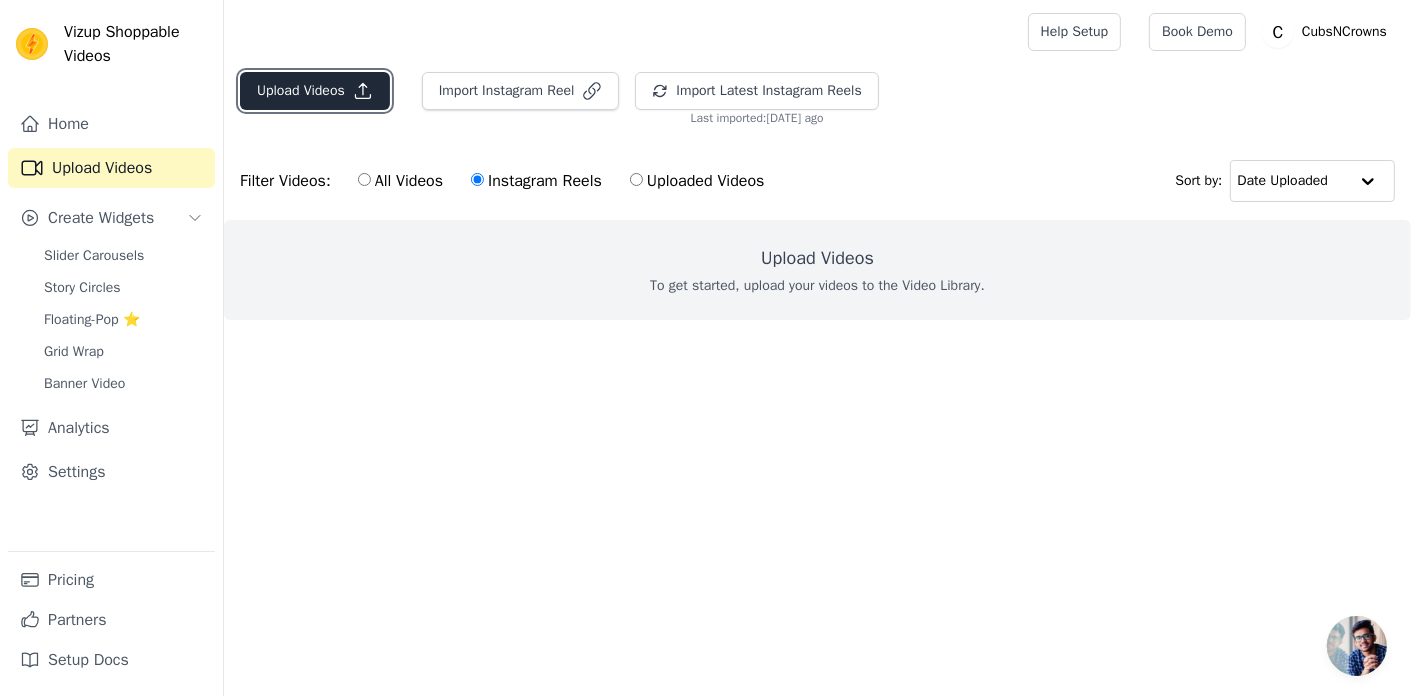 click 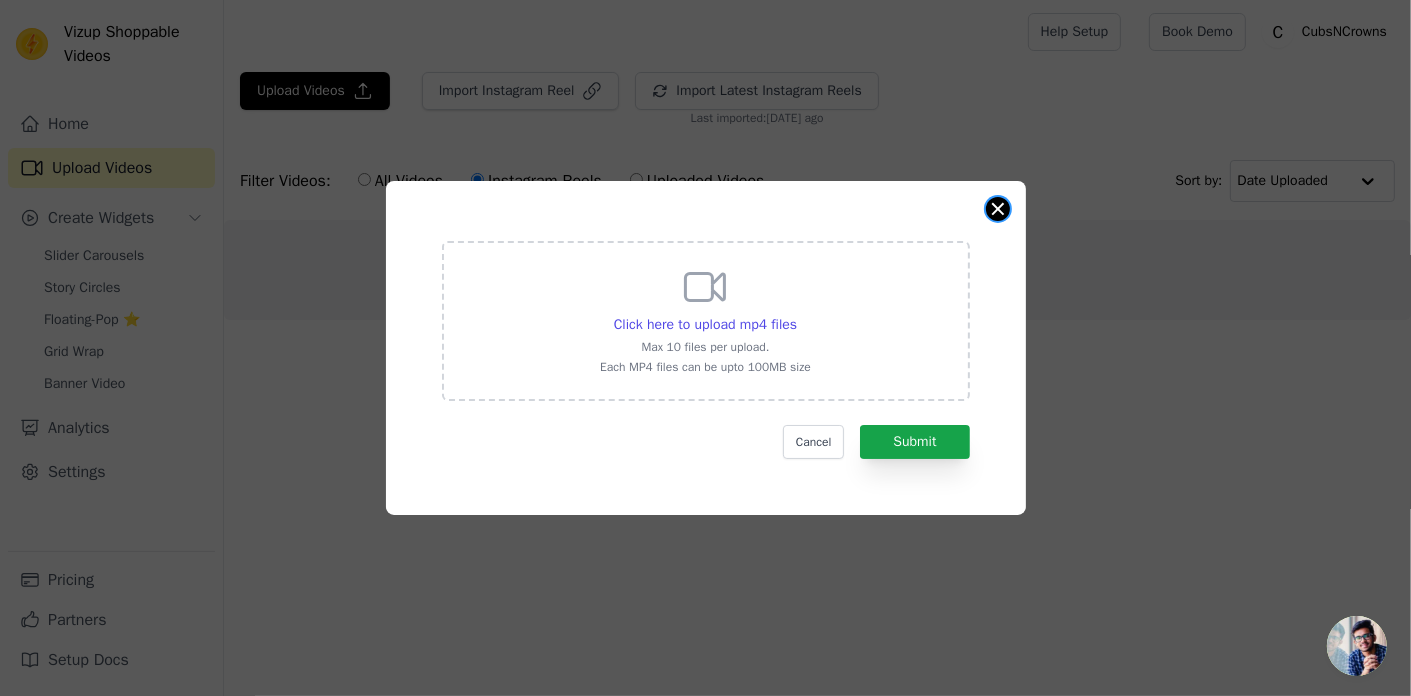 click at bounding box center (998, 209) 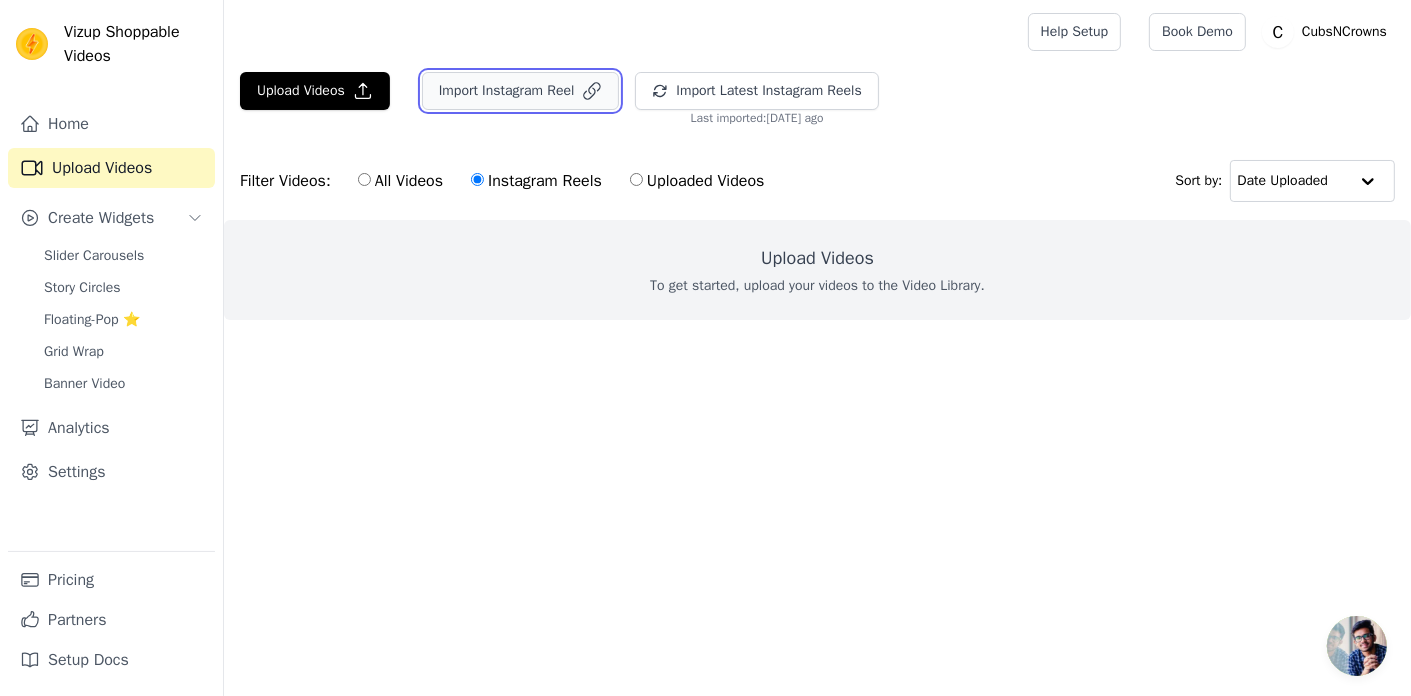 click on "Import Instagram Reel" at bounding box center [521, 91] 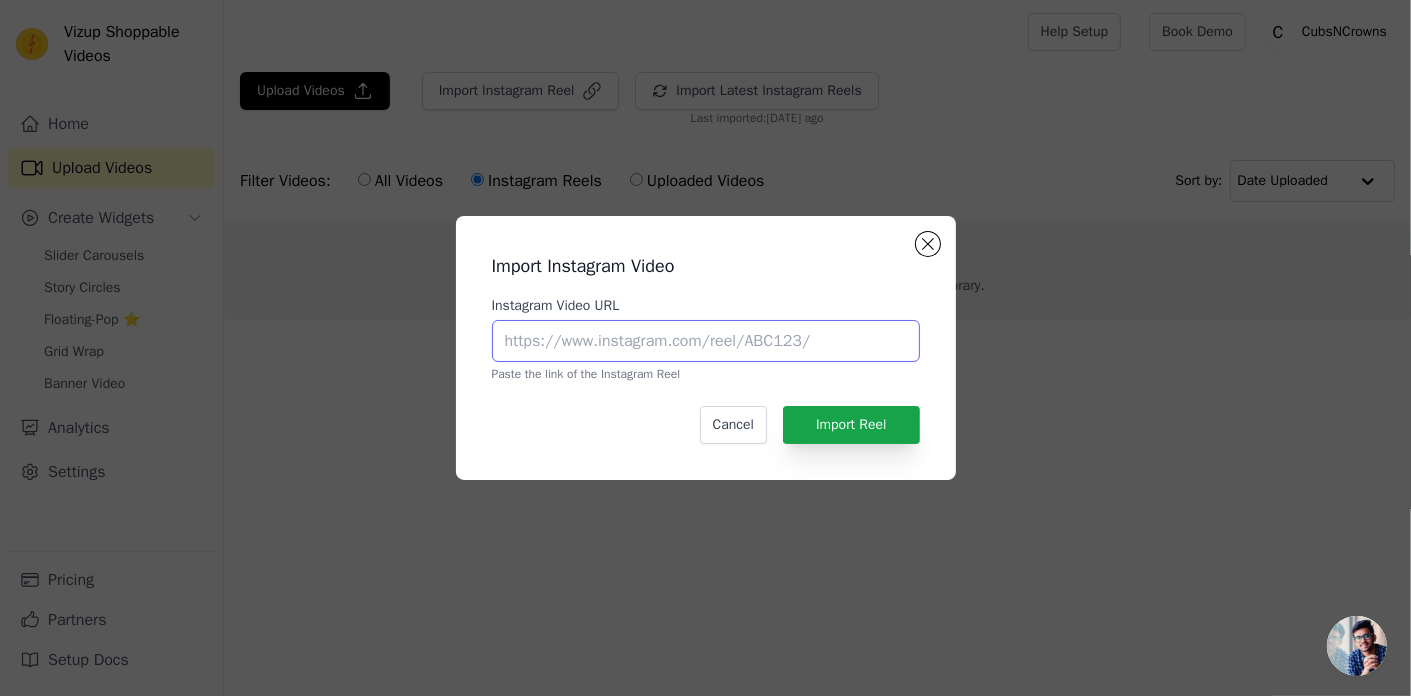 click on "Instagram Video URL" at bounding box center (706, 341) 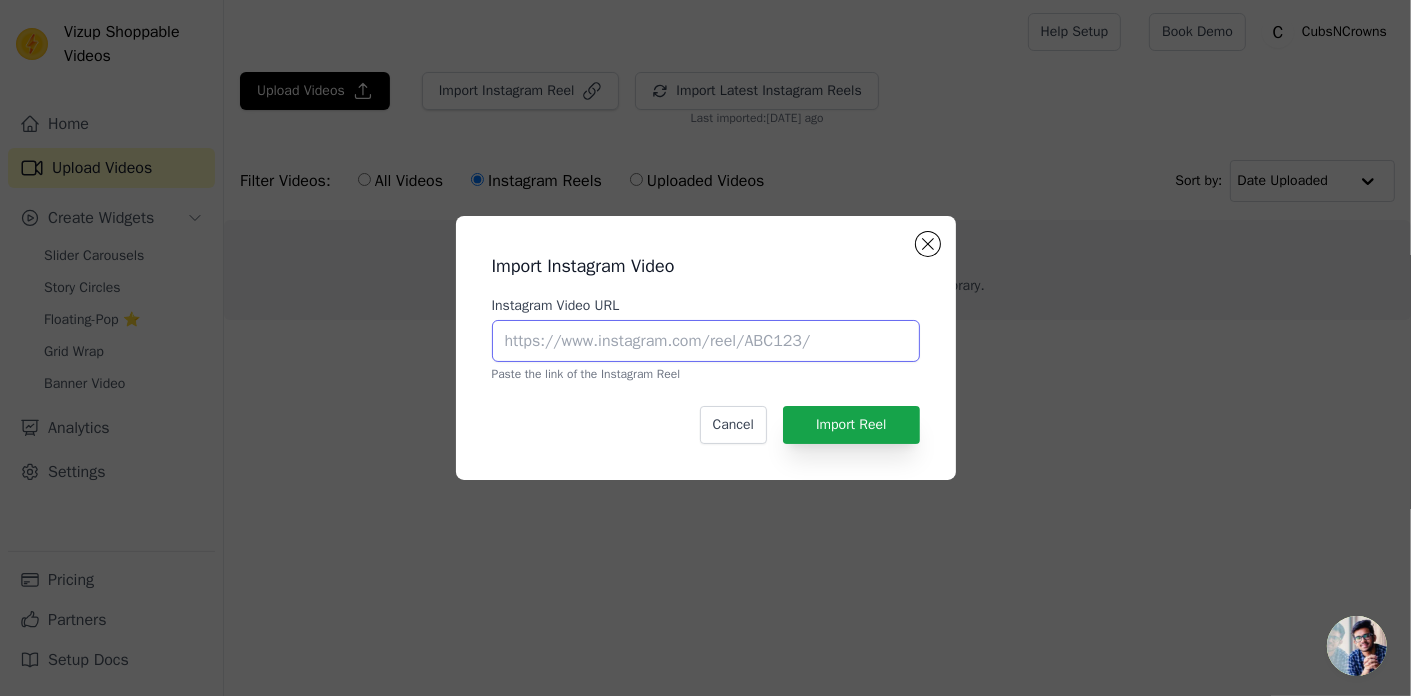 type on "https://www.instagram.com/reel/[ID]/[ID]/?utm_source=ig_web_button_share_sheet&igsh=[ID]" 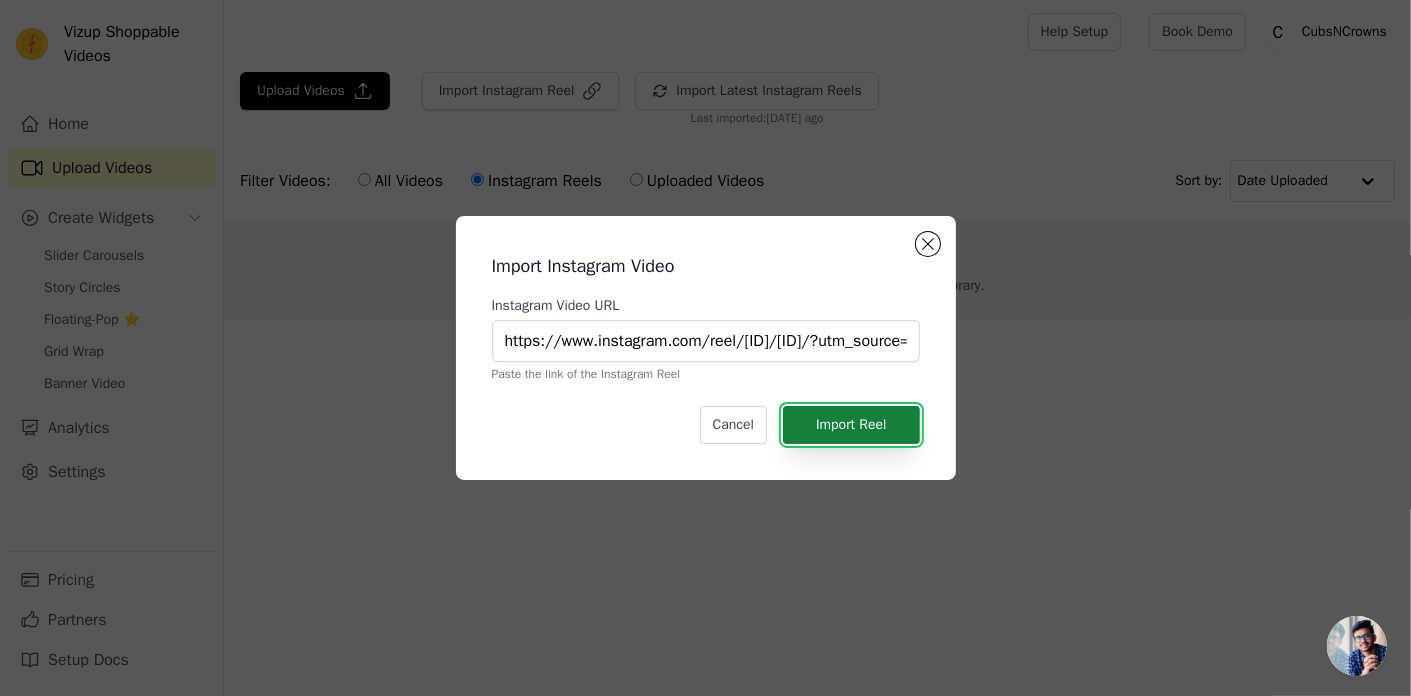 click on "Import Reel" at bounding box center [851, 425] 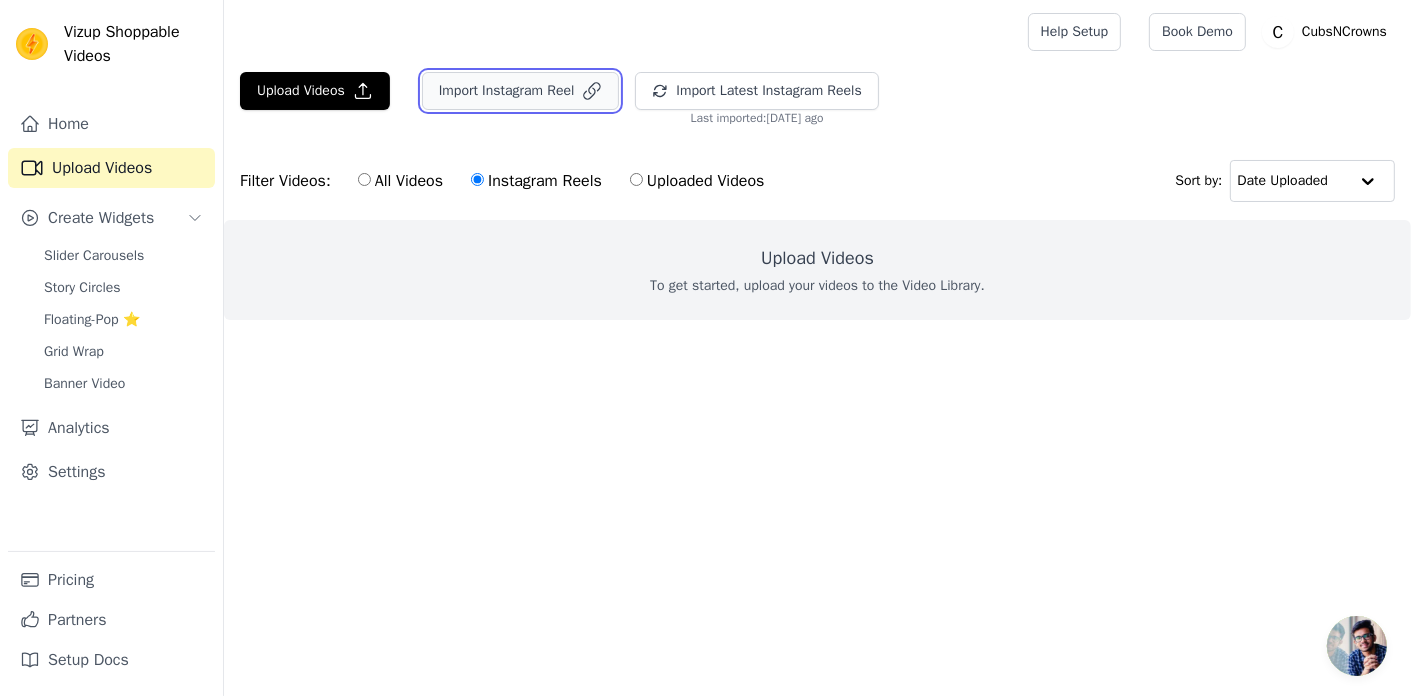 click on "Import Instagram Reel" at bounding box center [521, 91] 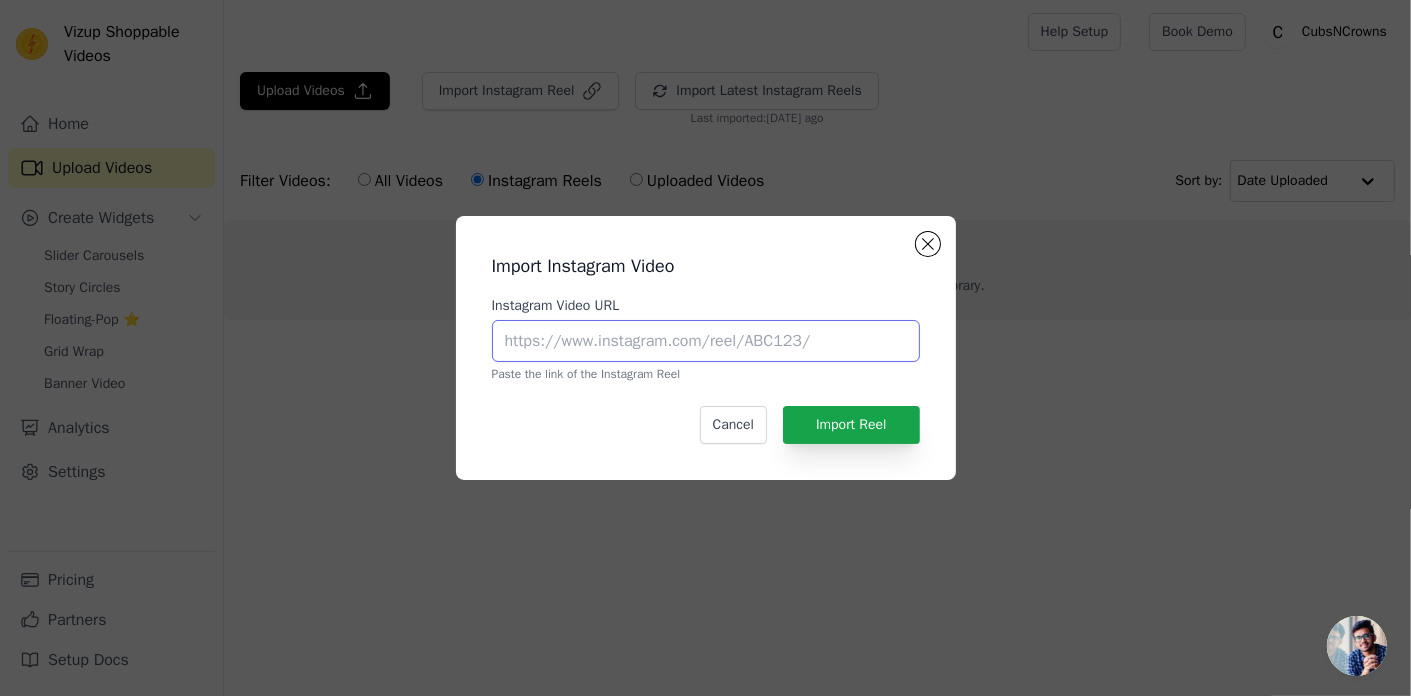 click on "Instagram Video URL" at bounding box center [706, 341] 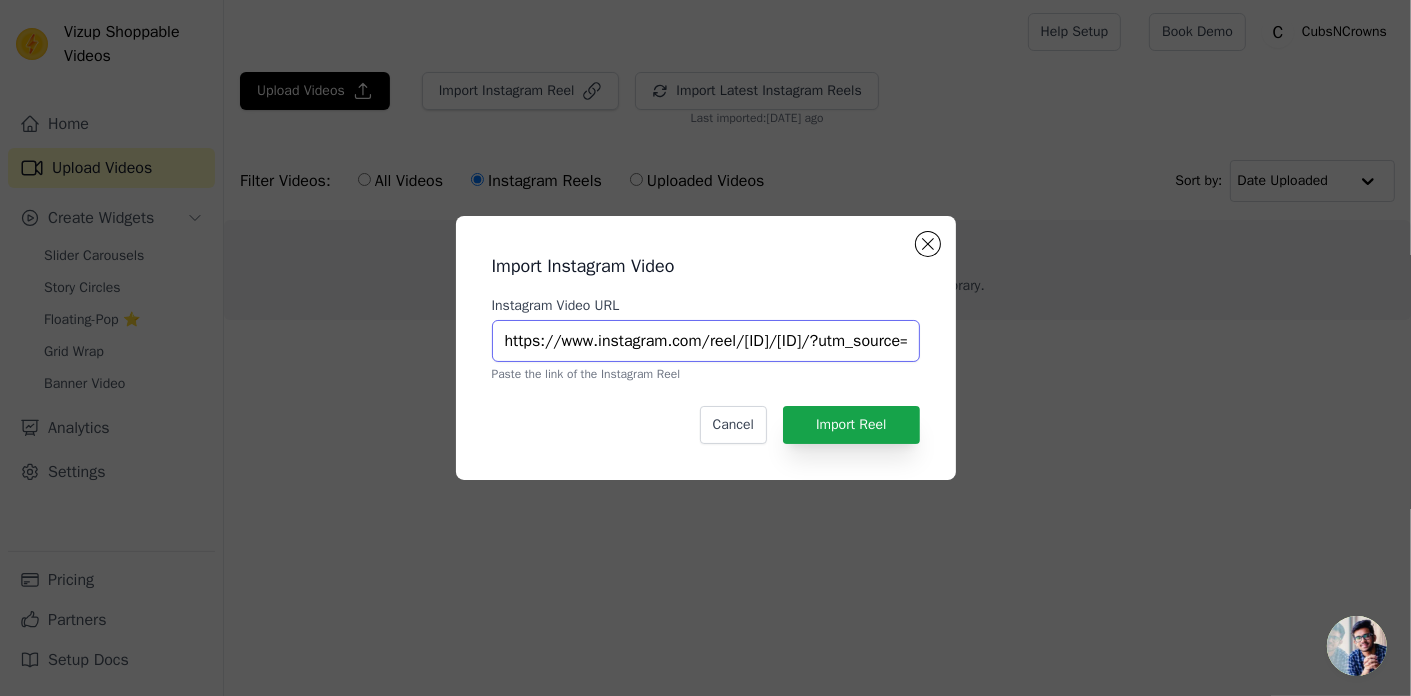 scroll, scrollTop: 0, scrollLeft: 361, axis: horizontal 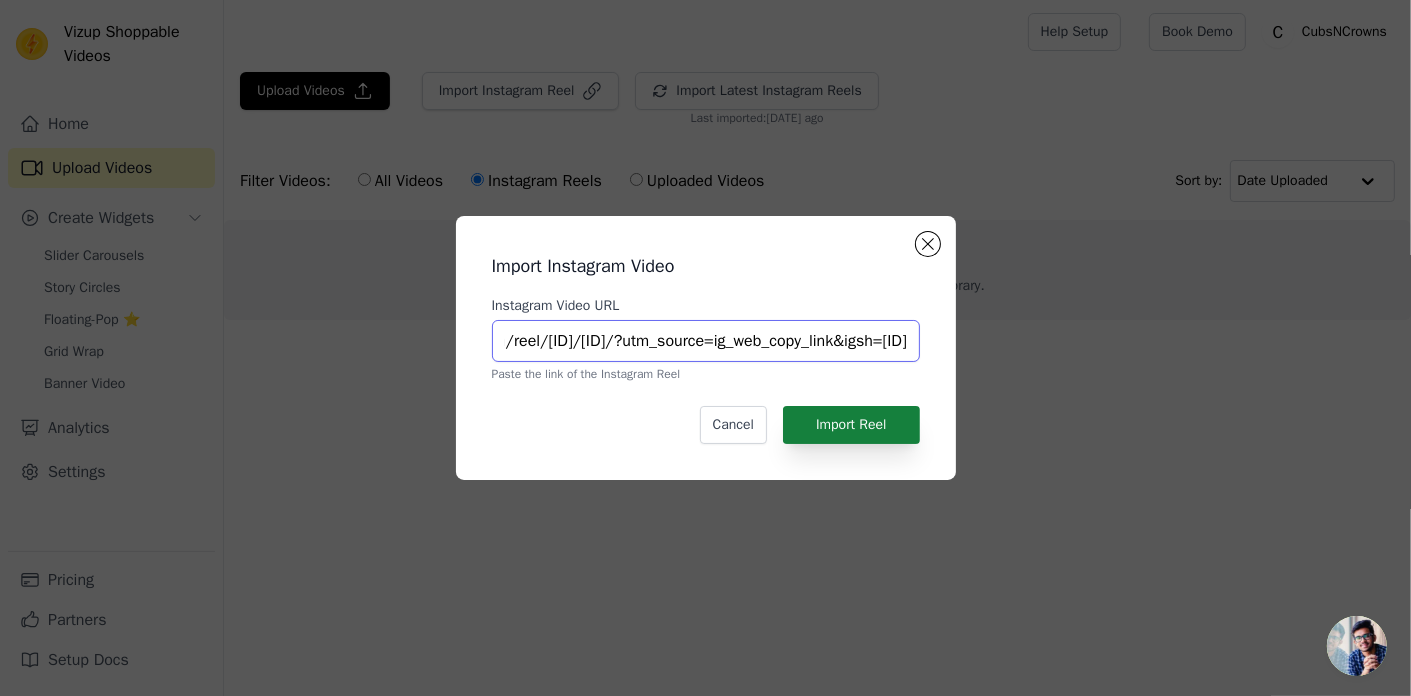 type on "https://www.instagram.com/reel/[ID]/[ID]/?utm_source=ig_web_copy_link&igsh=[ID]" 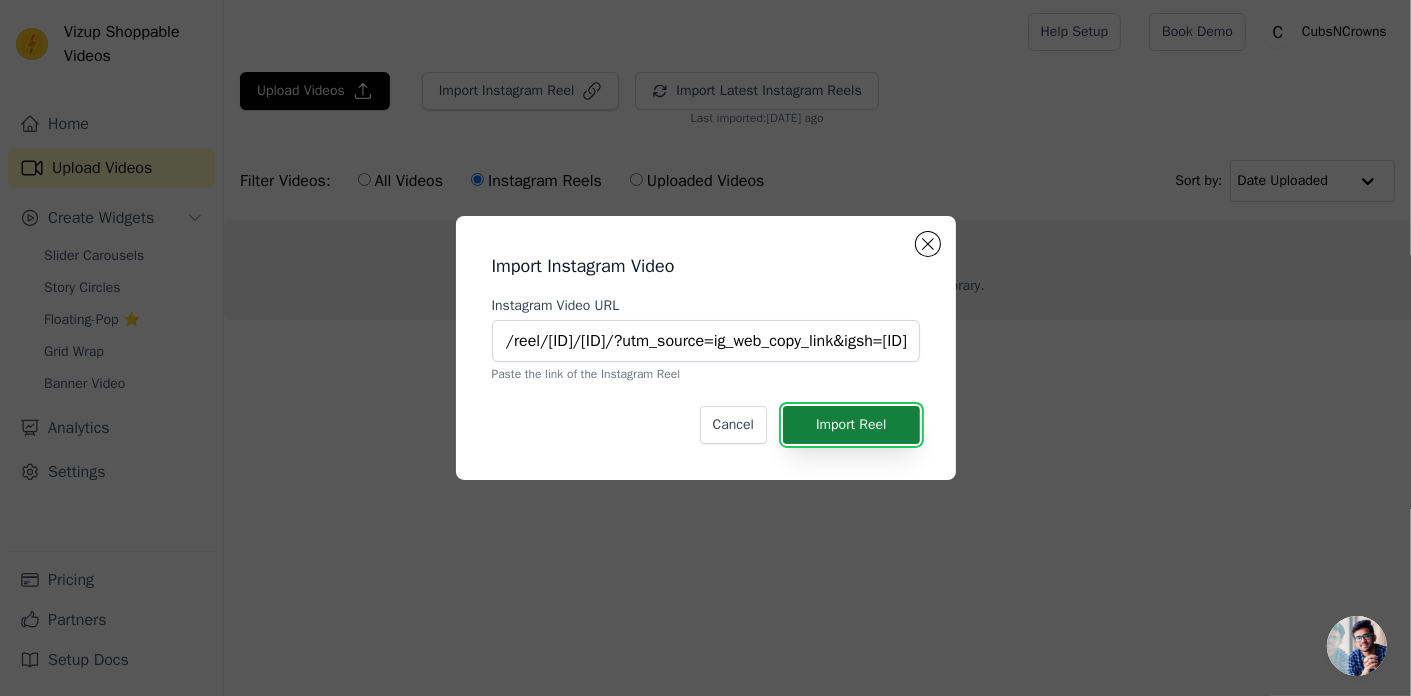 scroll, scrollTop: 0, scrollLeft: 0, axis: both 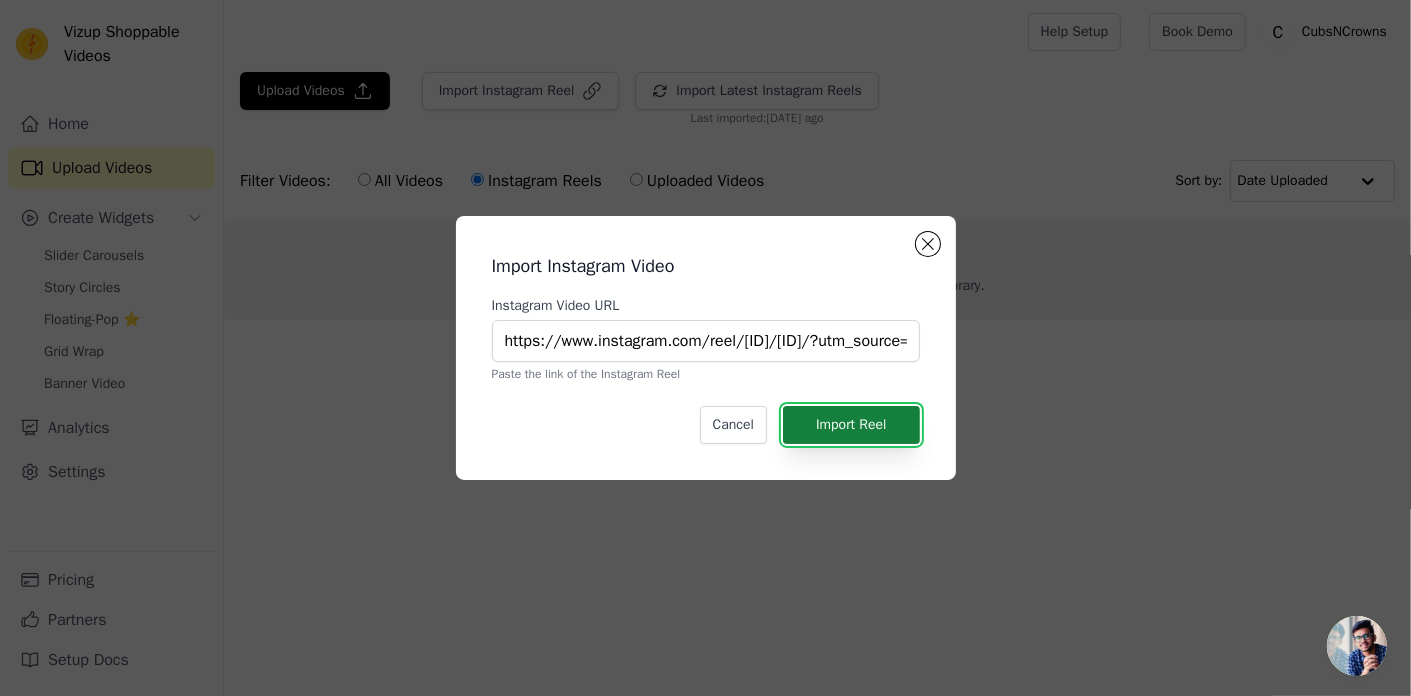 click on "Import Reel" at bounding box center [851, 425] 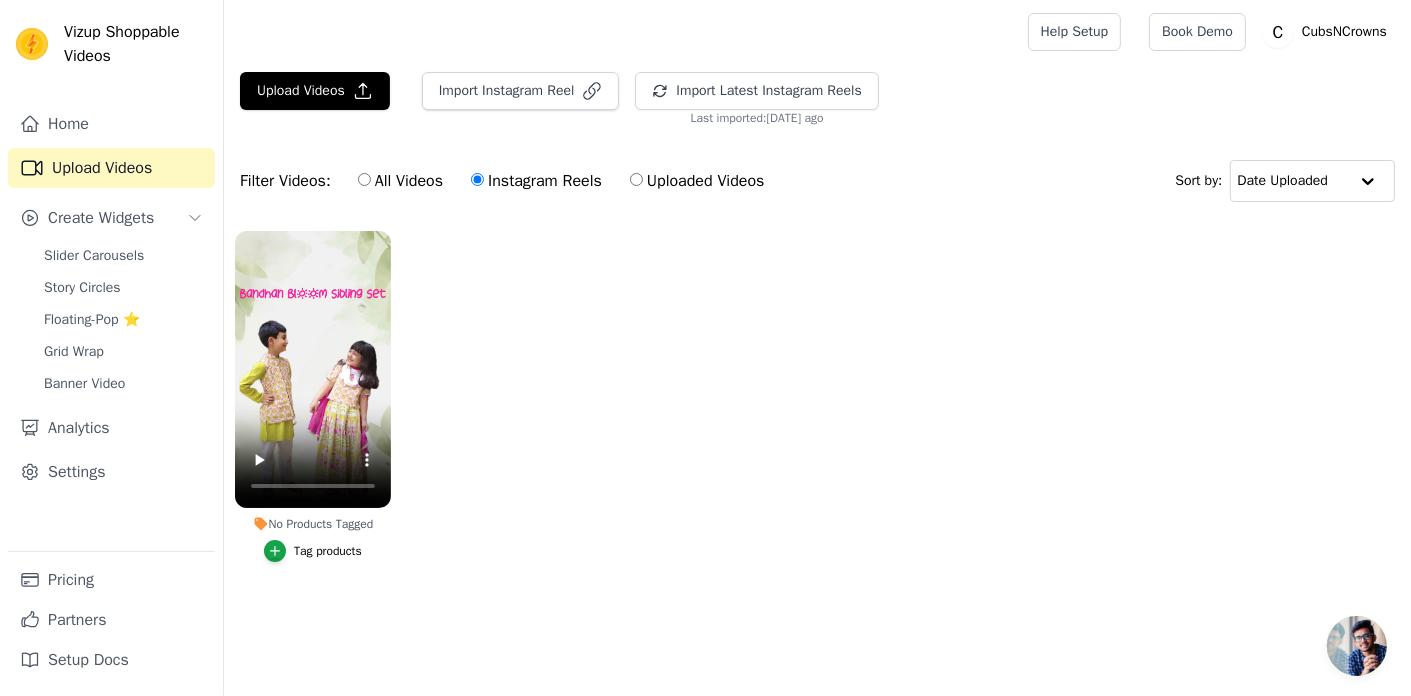 click on "Tag products" at bounding box center [328, 551] 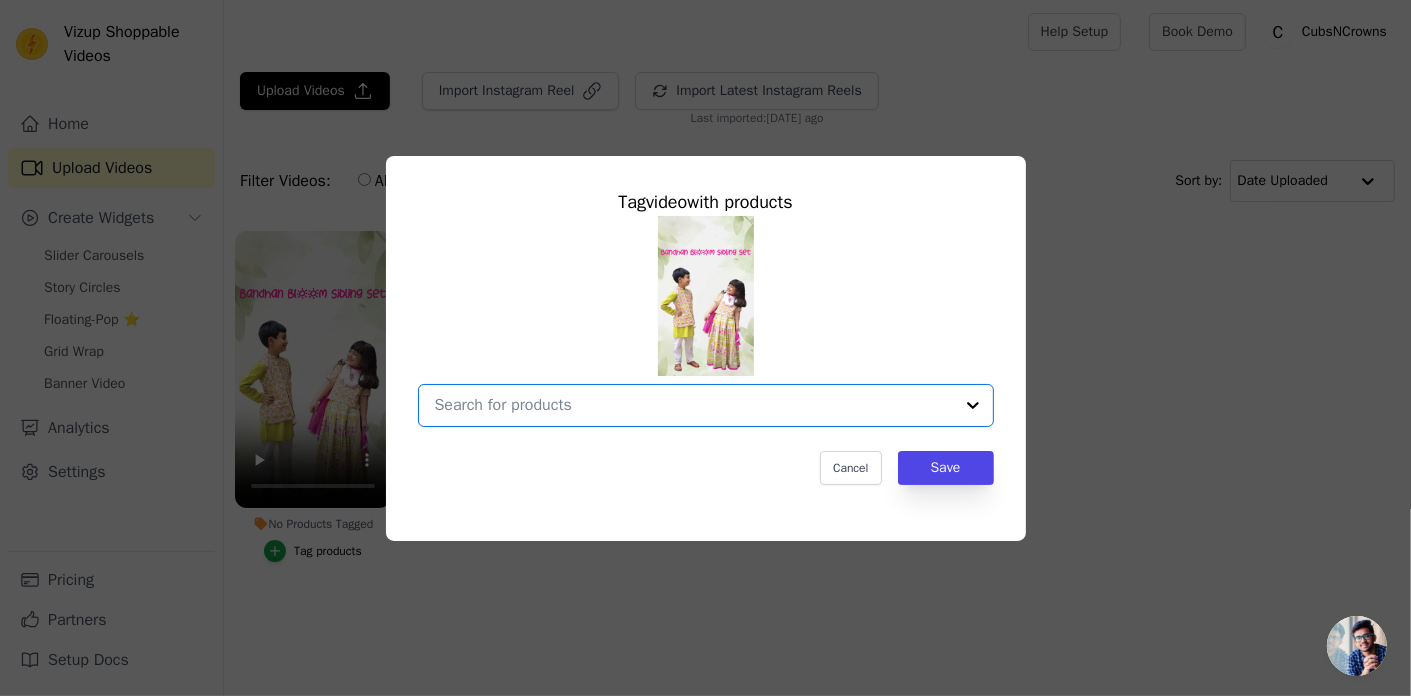click on "No Products Tagged     Tag  video  with products       Option undefined, selected.   Select is focused, type to refine list, press down to open the menu.                   Cancel   Save     Tag products" at bounding box center (694, 405) 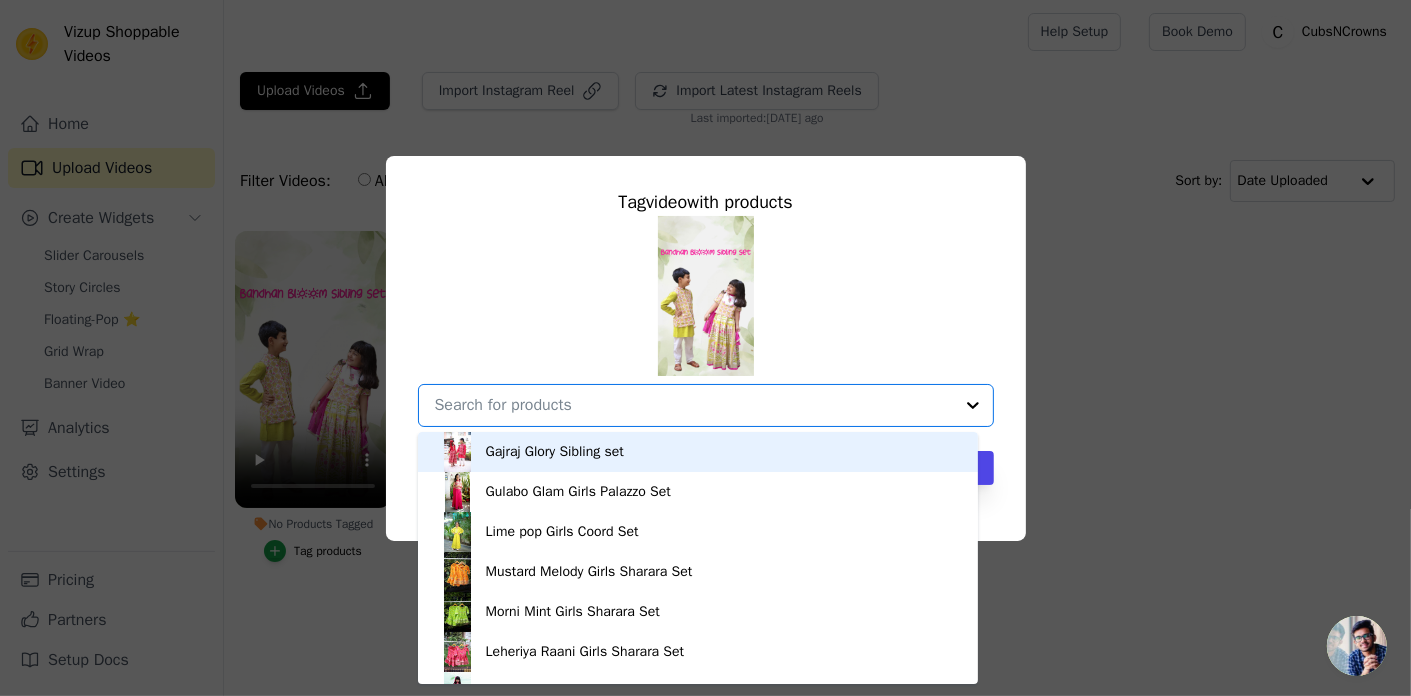 click on "Gajraj Glory Sibling set" at bounding box center (555, 452) 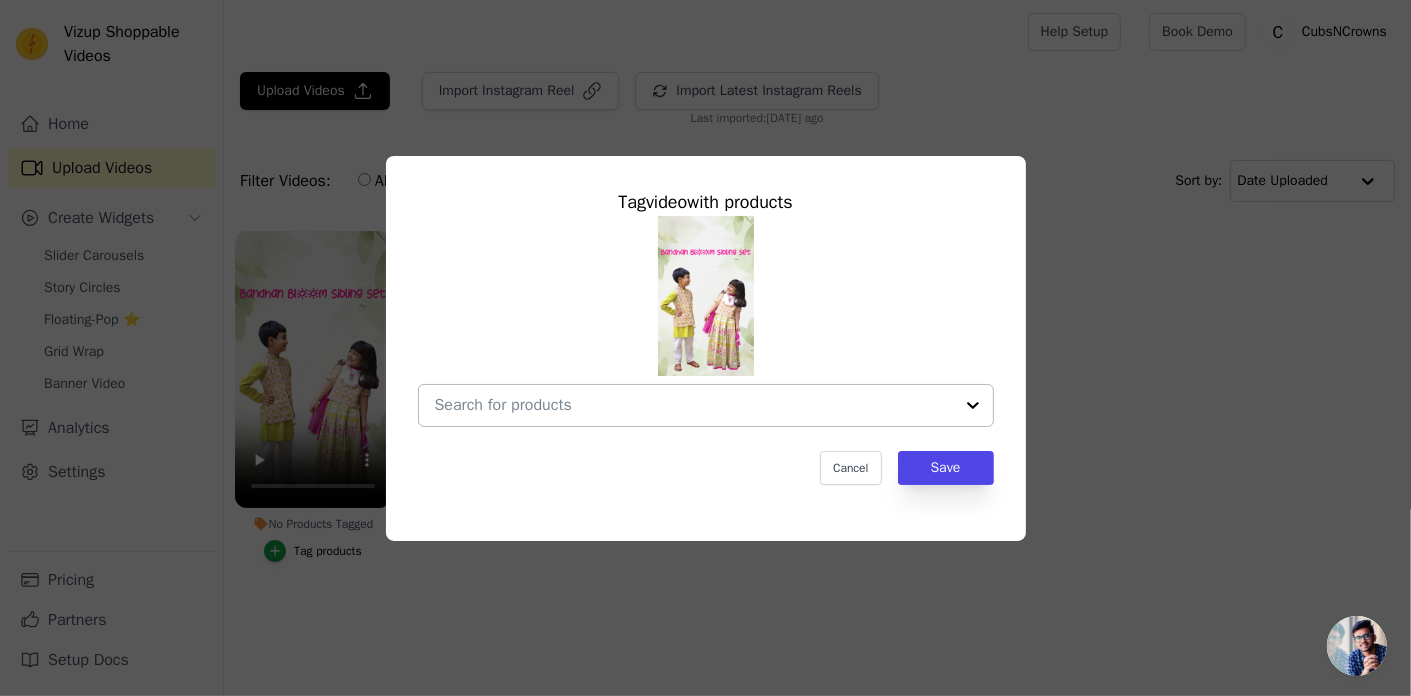 click at bounding box center (973, 405) 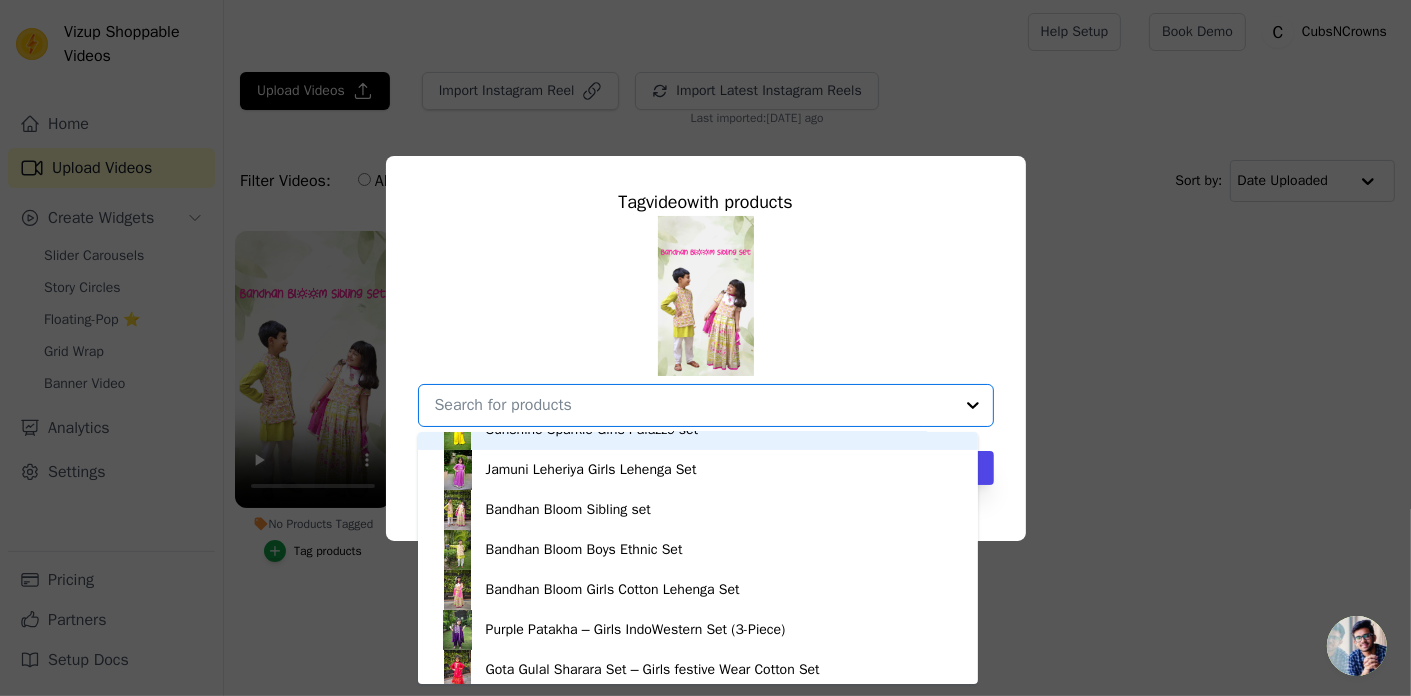 scroll, scrollTop: 587, scrollLeft: 0, axis: vertical 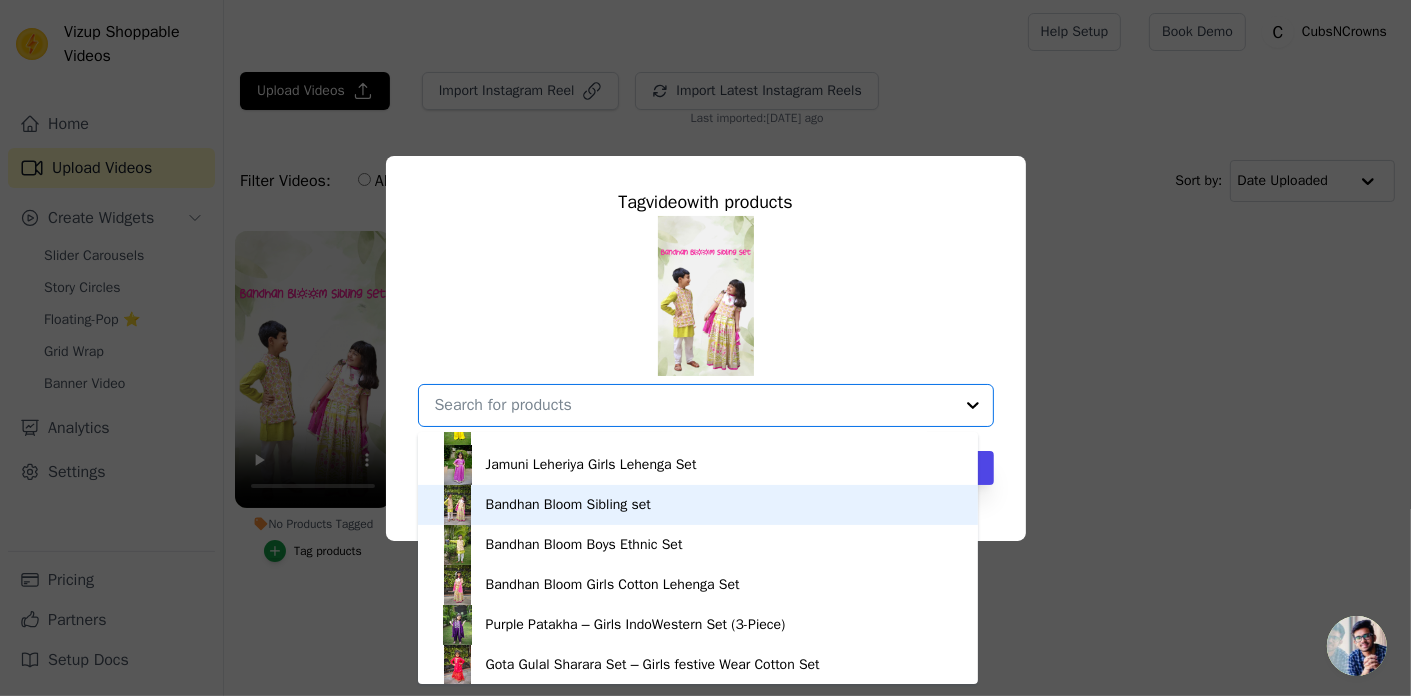 click on "Bandhan Bloom Sibling set" at bounding box center (568, 505) 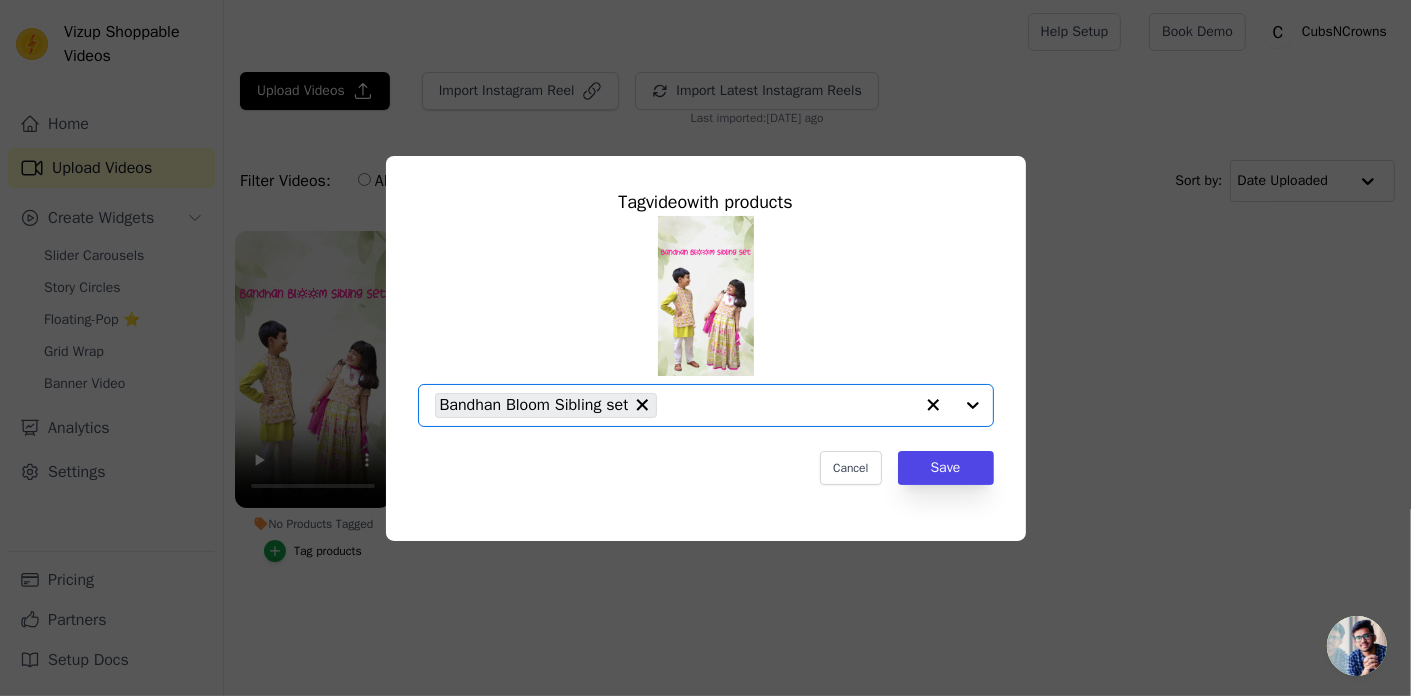 click on "No Products Tagged     Tag  video  with products       Option Bandhan Bloom Sibling set, selected.   Select is focused, type to refine list, press down to open the menu.     Bandhan Bloom Sibling set                   Cancel   Save     Tag products" 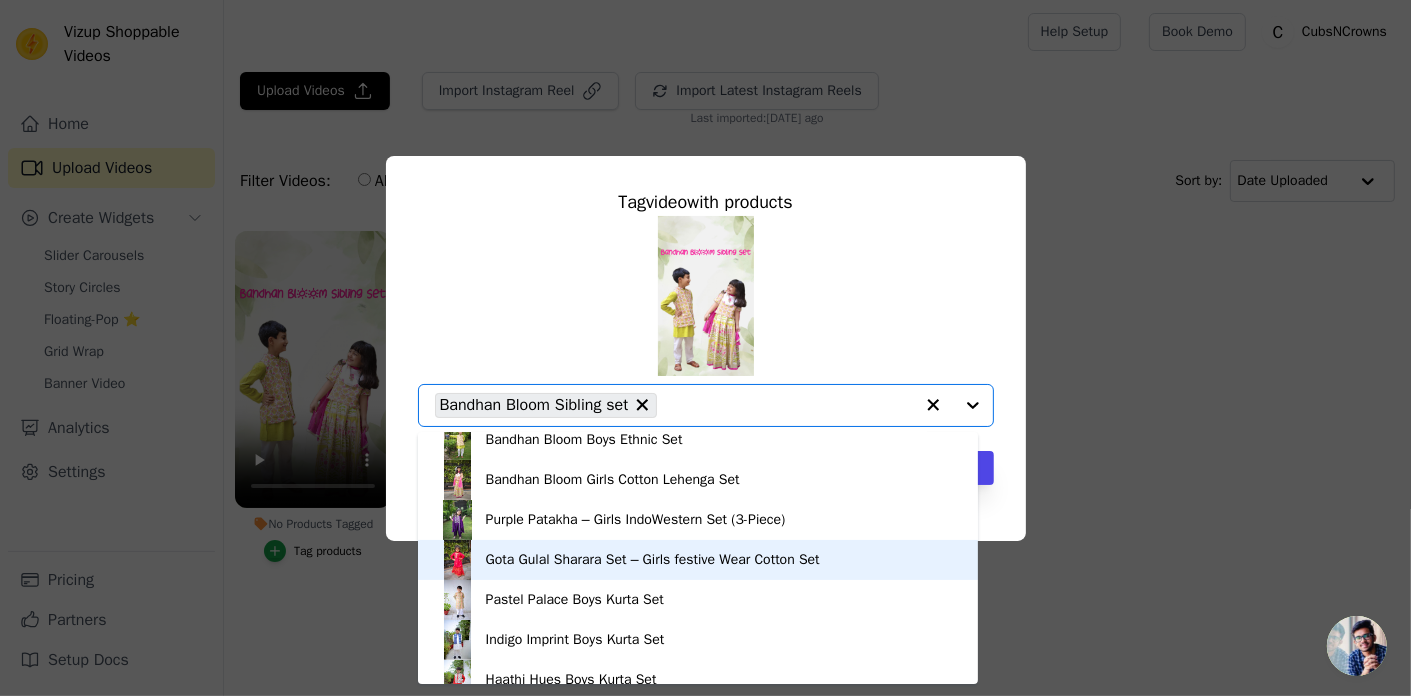scroll, scrollTop: 691, scrollLeft: 0, axis: vertical 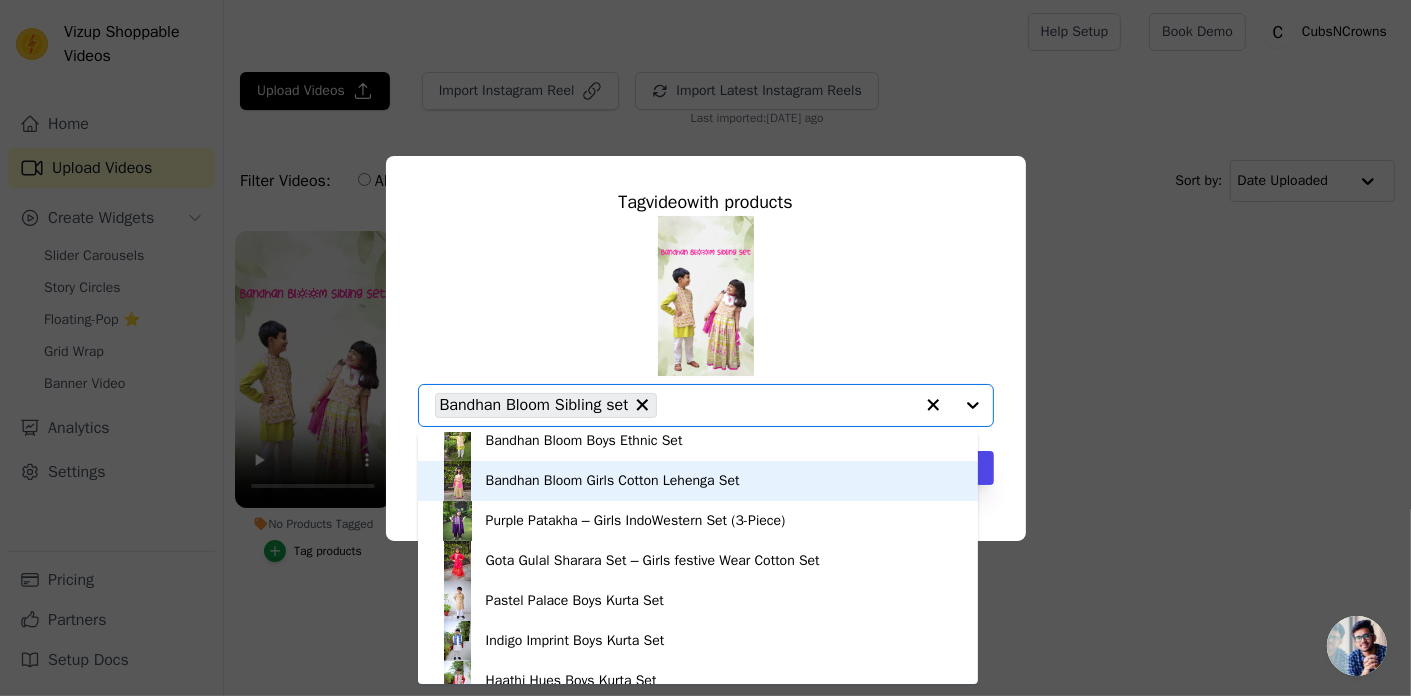 click on "Bandhan Bloom Girls Cotton Lehenga Set" at bounding box center [698, 481] 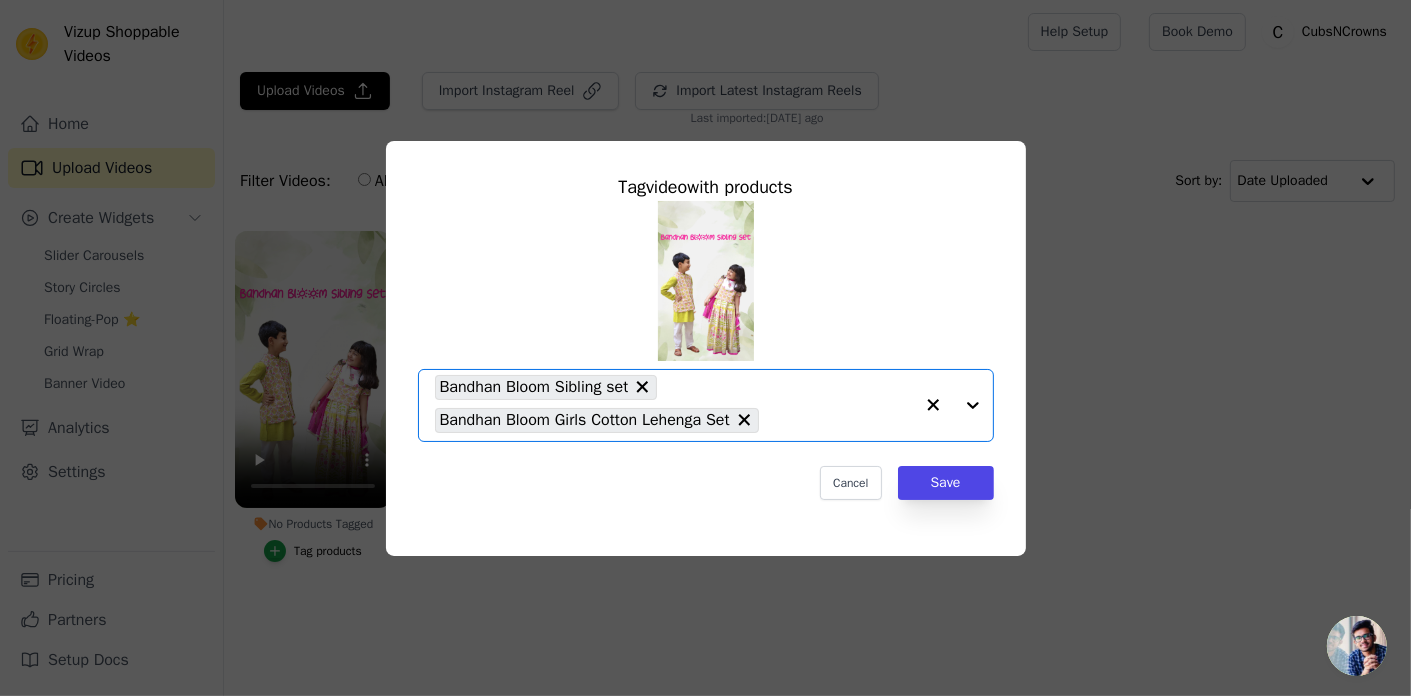 click on "No Products Tagged     Tag  video  with products       Option Bandhan Bloom Sibling set, Bandhan Bloom Girls Cotton Lehenga Set, selected.   Select is focused, type to refine list, press down to open the menu.     Bandhan Bloom Sibling set     Bandhan Bloom Girls Cotton Lehenga Set                   Cancel   Save     Tag products" 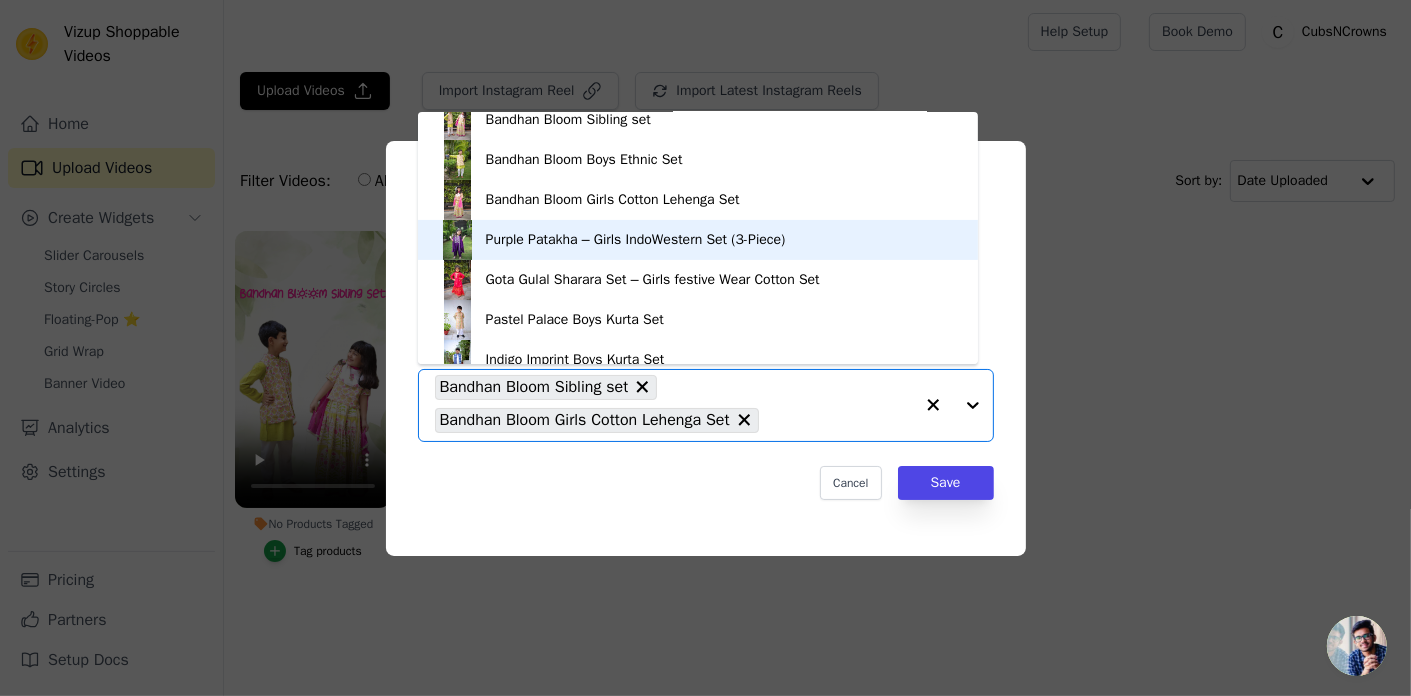 scroll, scrollTop: 604, scrollLeft: 0, axis: vertical 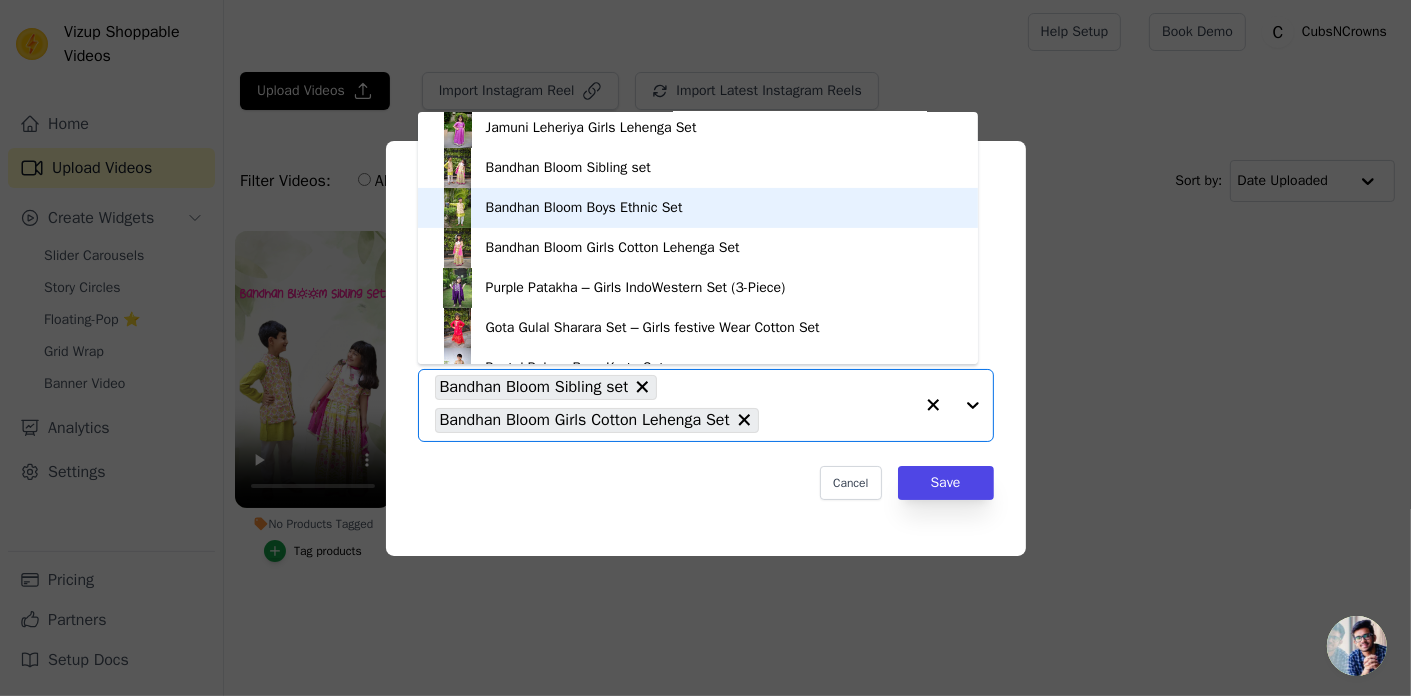 click on "Bandhan Bloom Boys Ethnic Set" at bounding box center [584, 208] 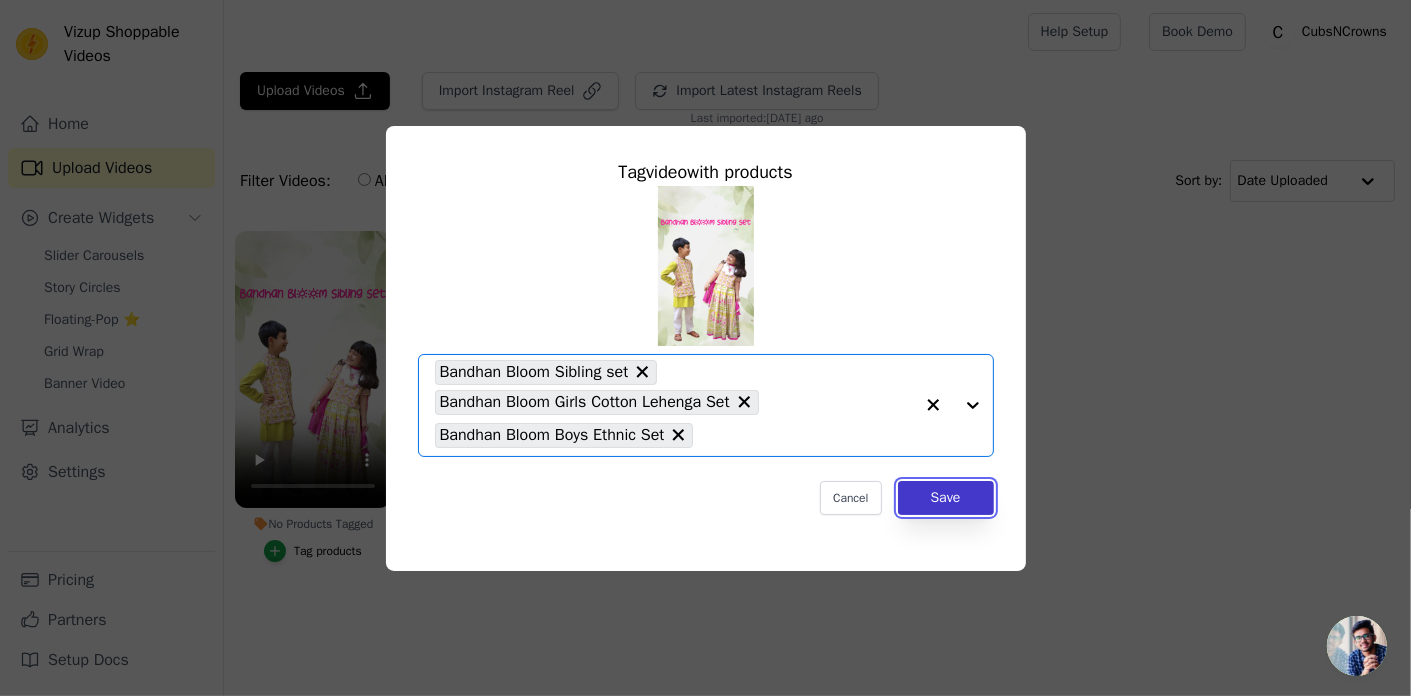 click on "Save" at bounding box center (946, 498) 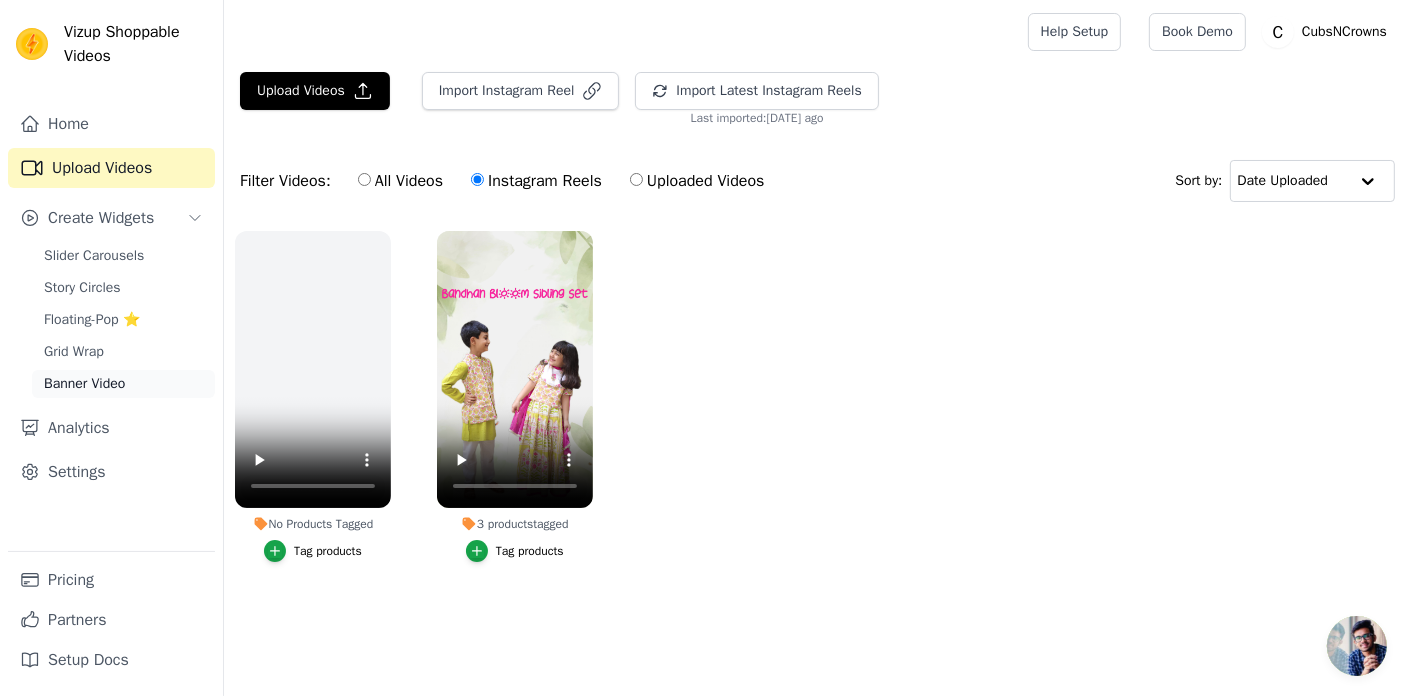 click on "Banner Video" at bounding box center (84, 384) 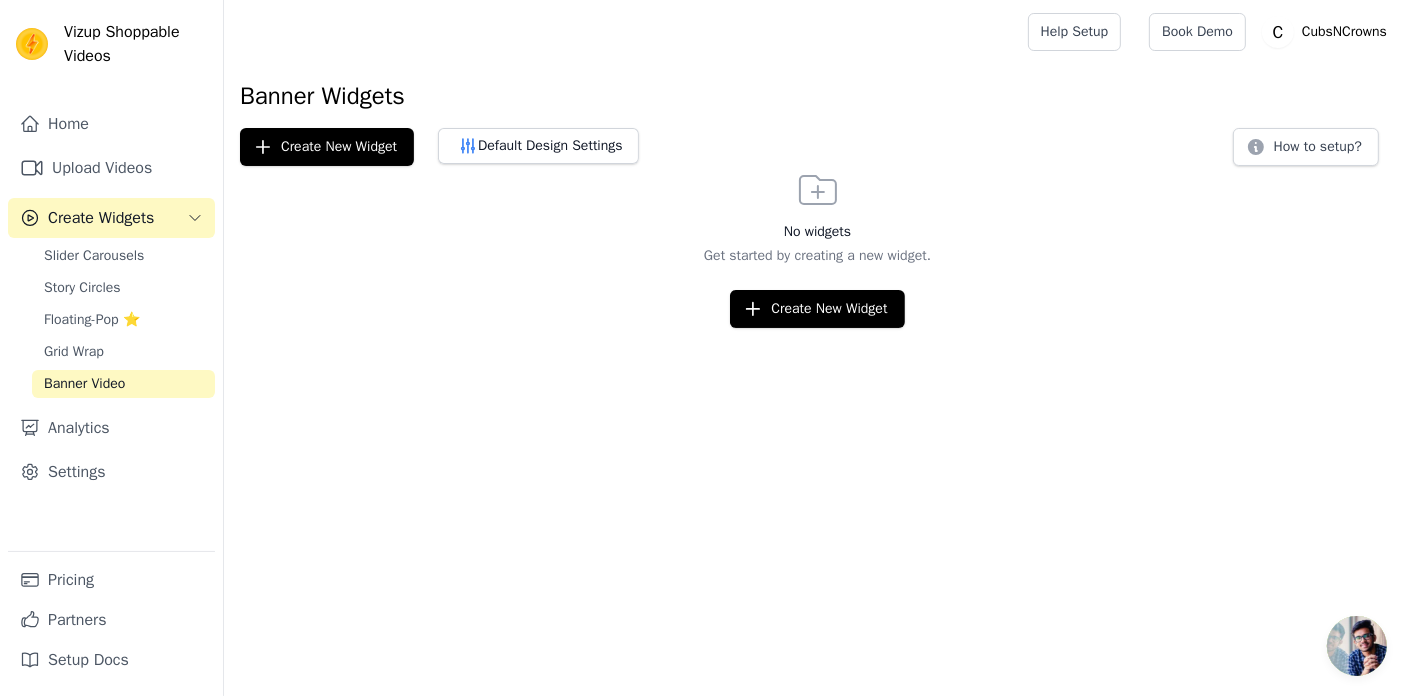 click at bounding box center [1357, 646] 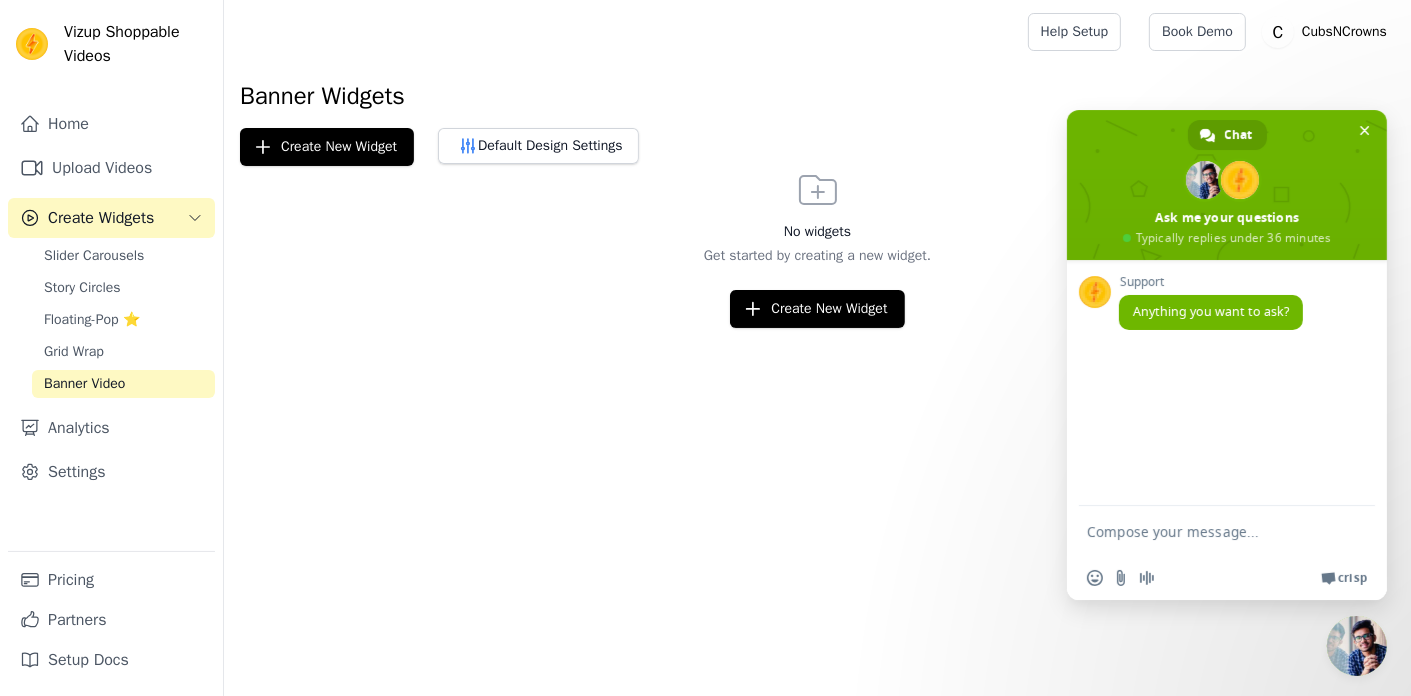 scroll, scrollTop: 0, scrollLeft: 0, axis: both 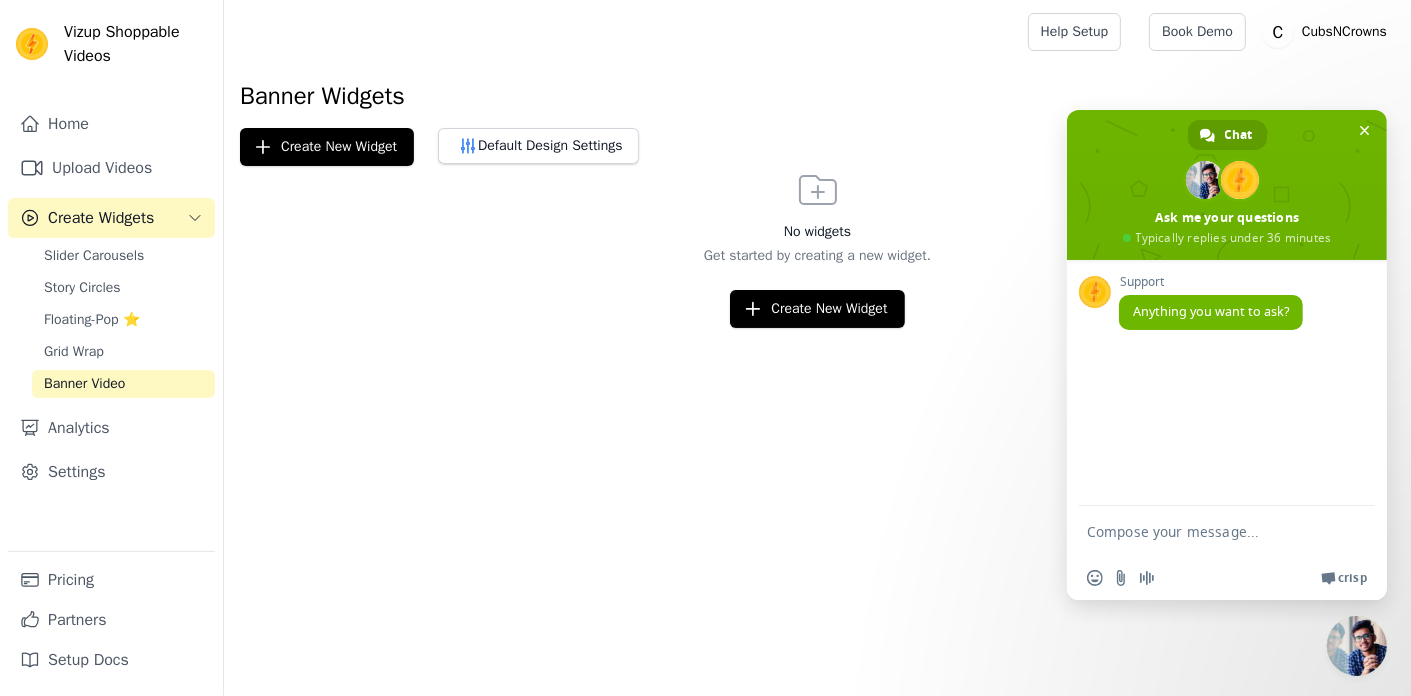 click at bounding box center (1207, 531) 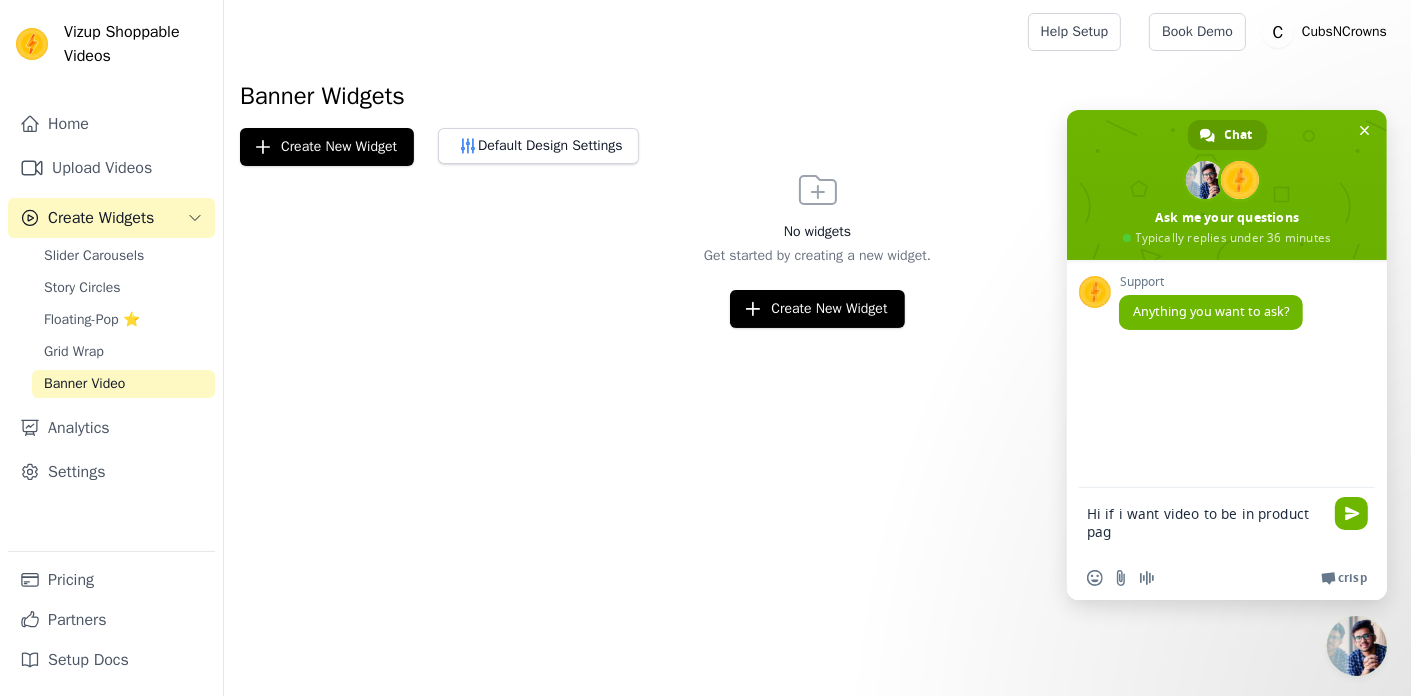 type on "Hi if i want video to be in product page" 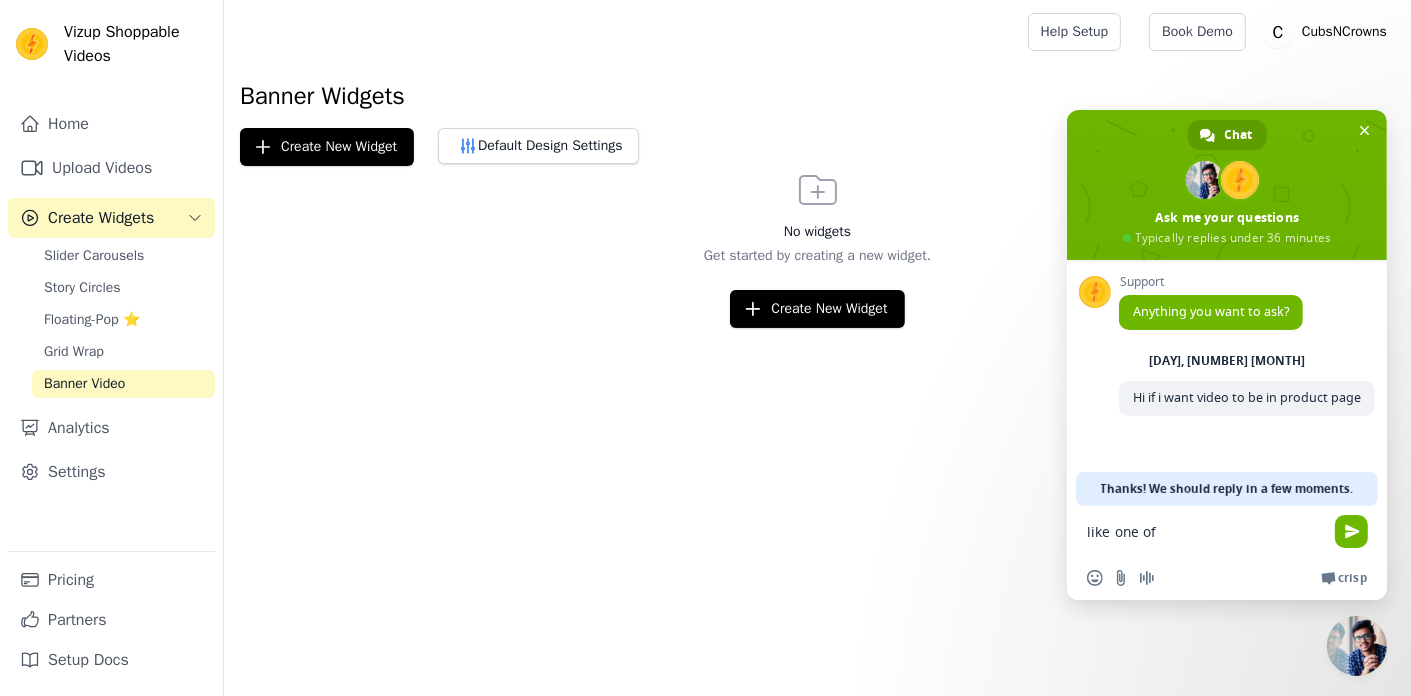 scroll, scrollTop: 0, scrollLeft: 0, axis: both 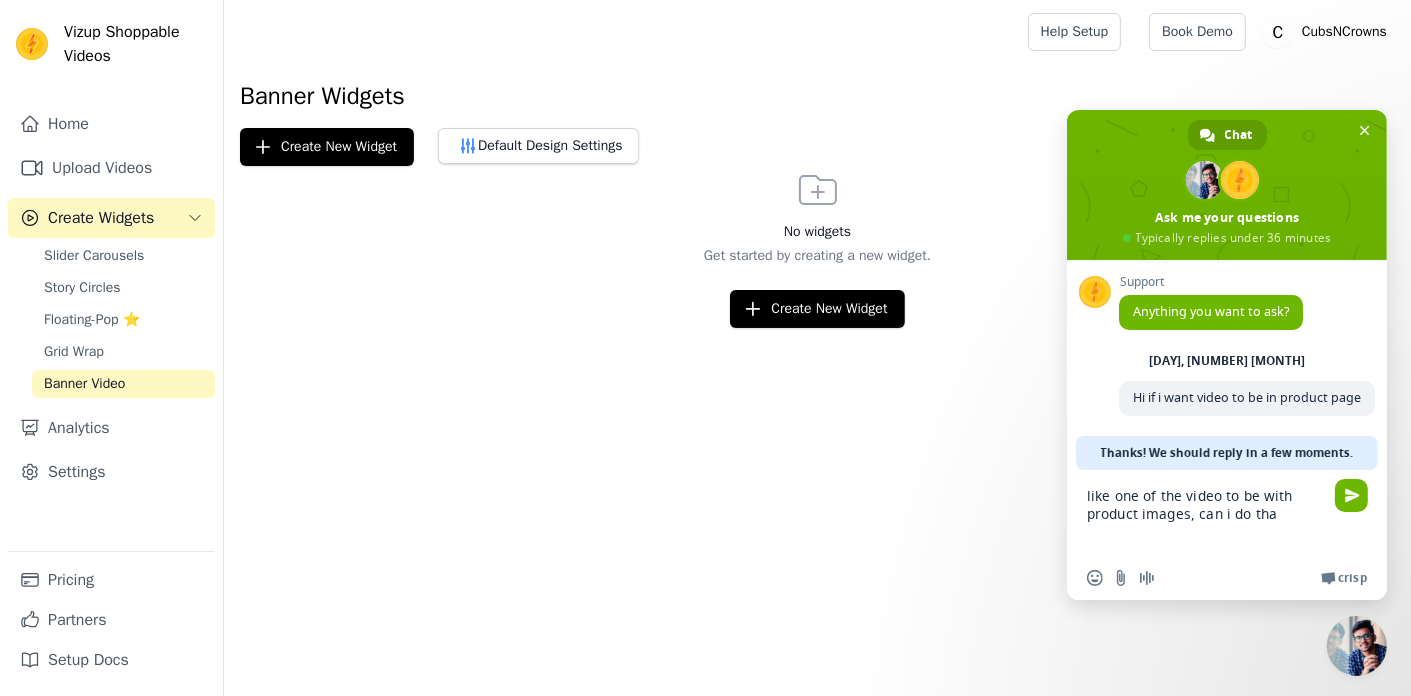 type on "like one of the video to be with product images, can i do that" 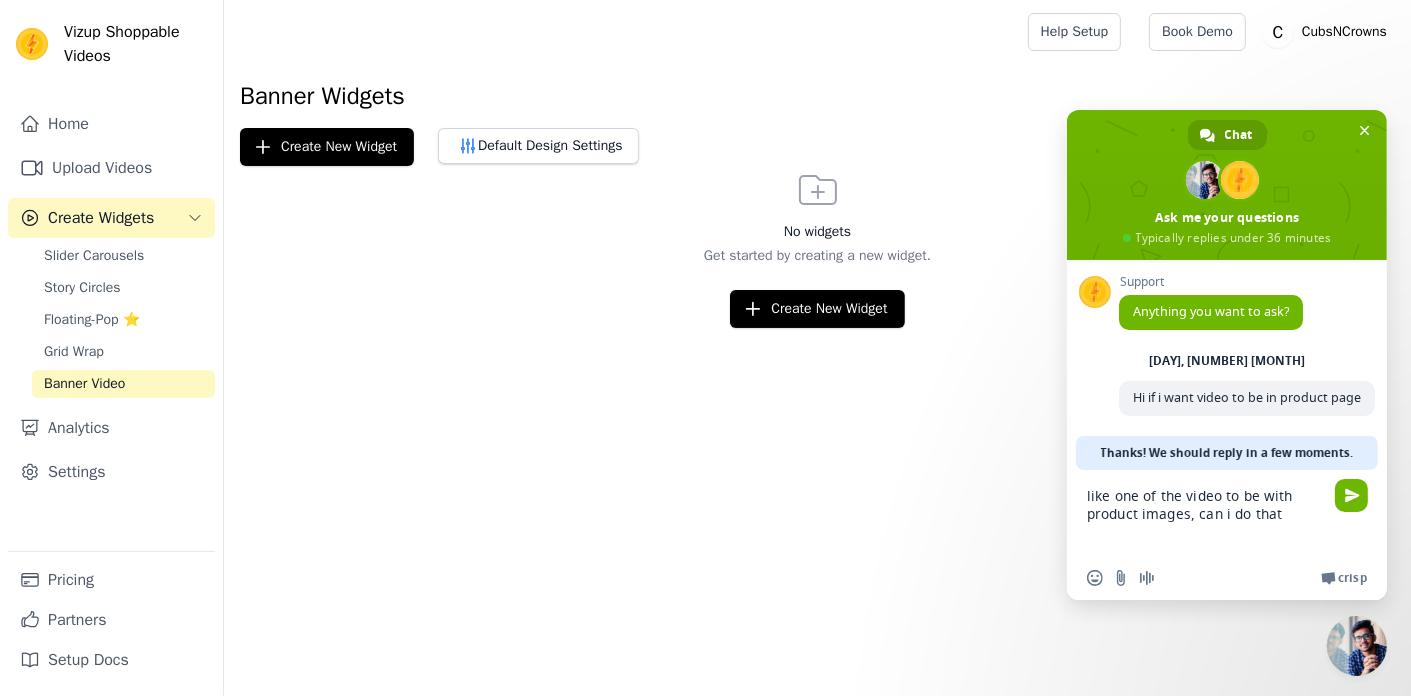 type 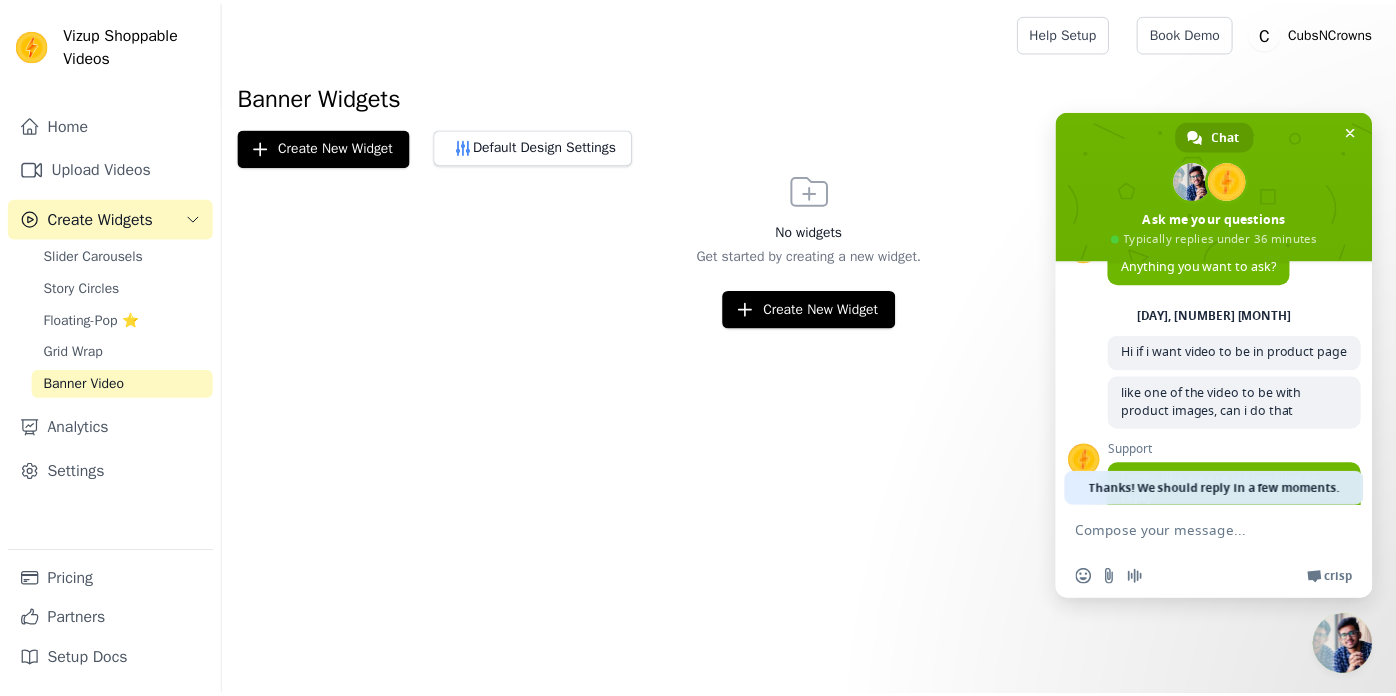 scroll, scrollTop: 215, scrollLeft: 0, axis: vertical 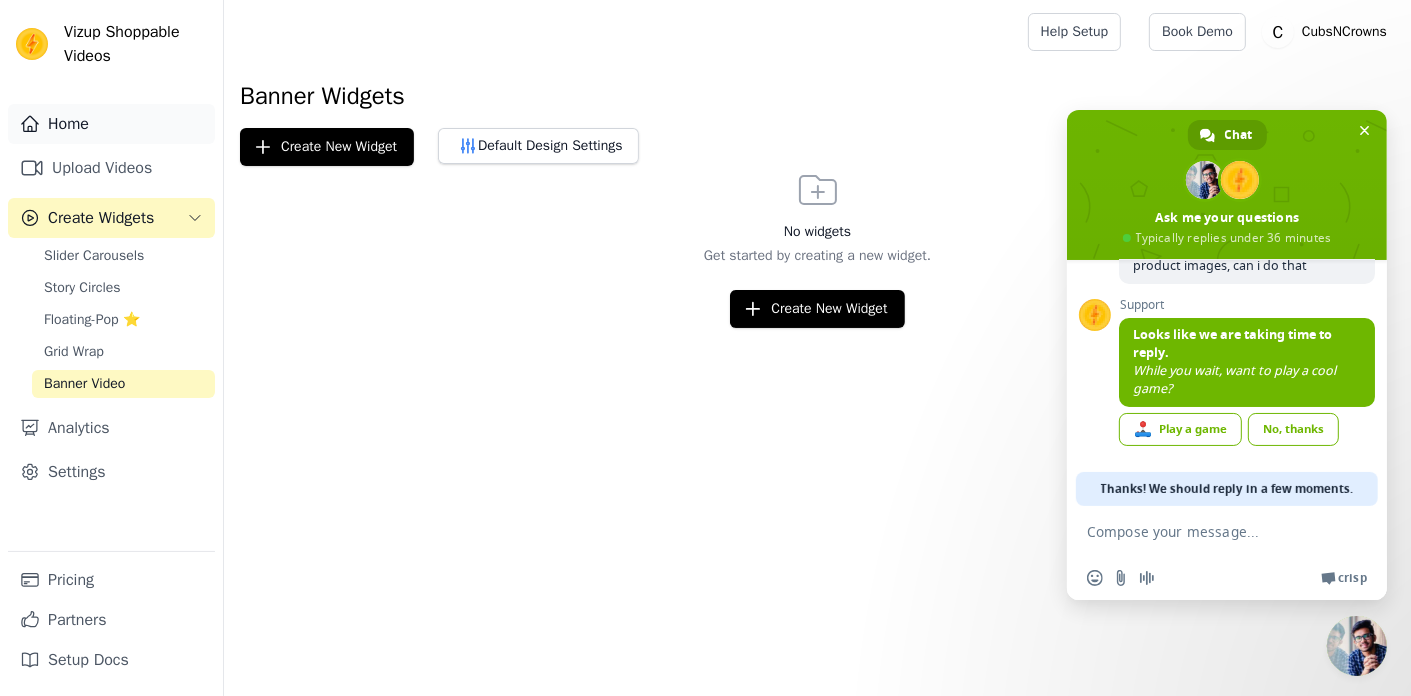 click on "Home" at bounding box center (111, 124) 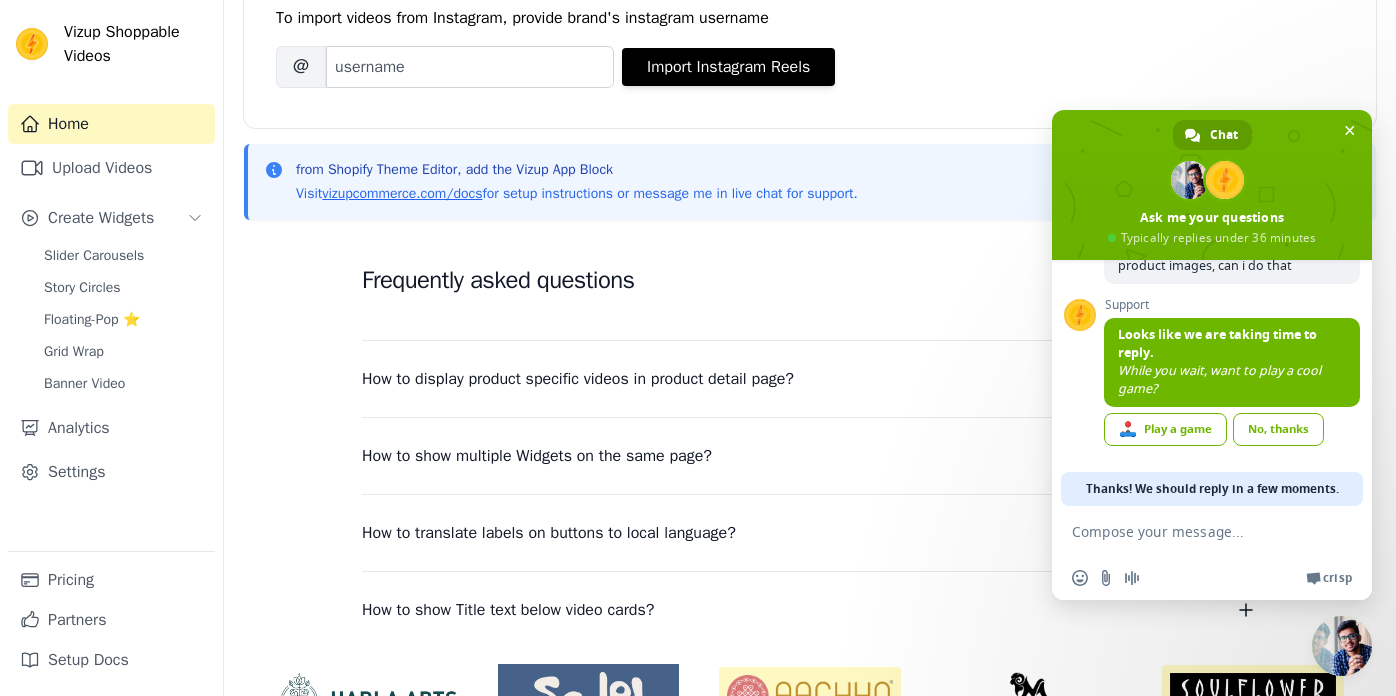 scroll, scrollTop: 322, scrollLeft: 0, axis: vertical 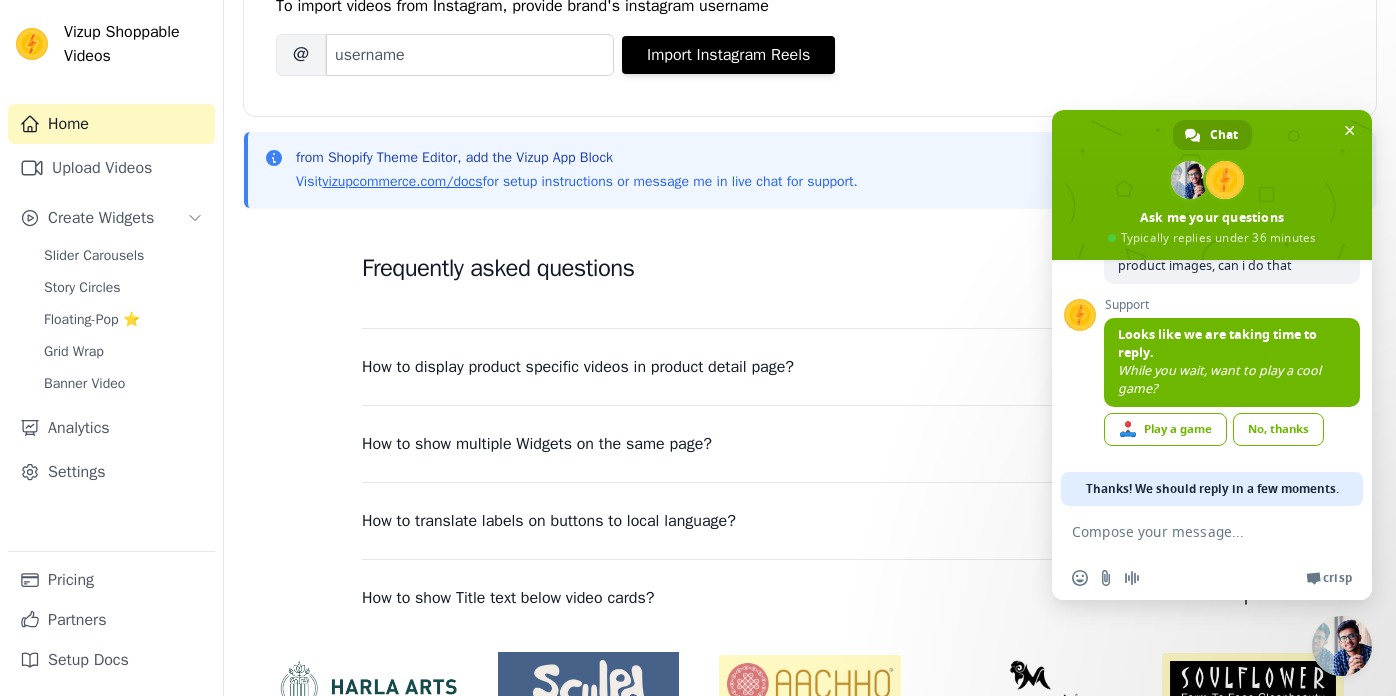 click on "How to display product specific videos in product detail page?" at bounding box center (578, 367) 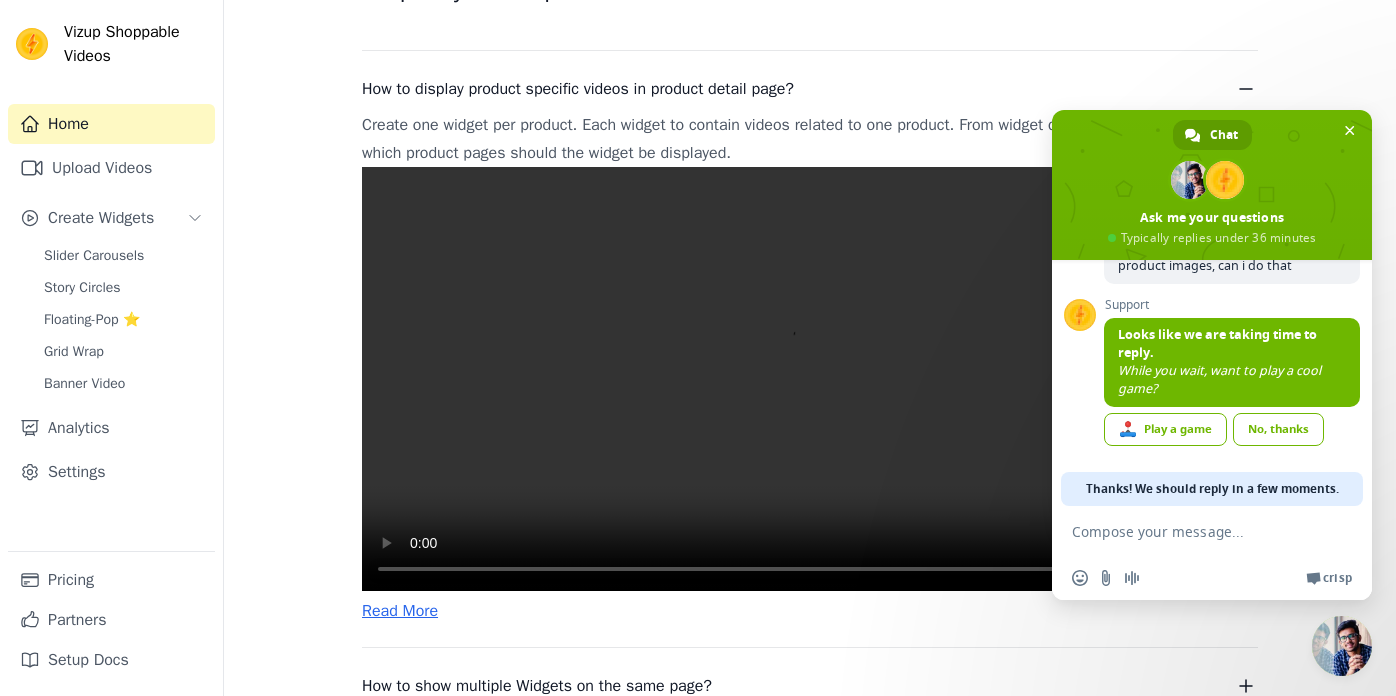 scroll, scrollTop: 603, scrollLeft: 0, axis: vertical 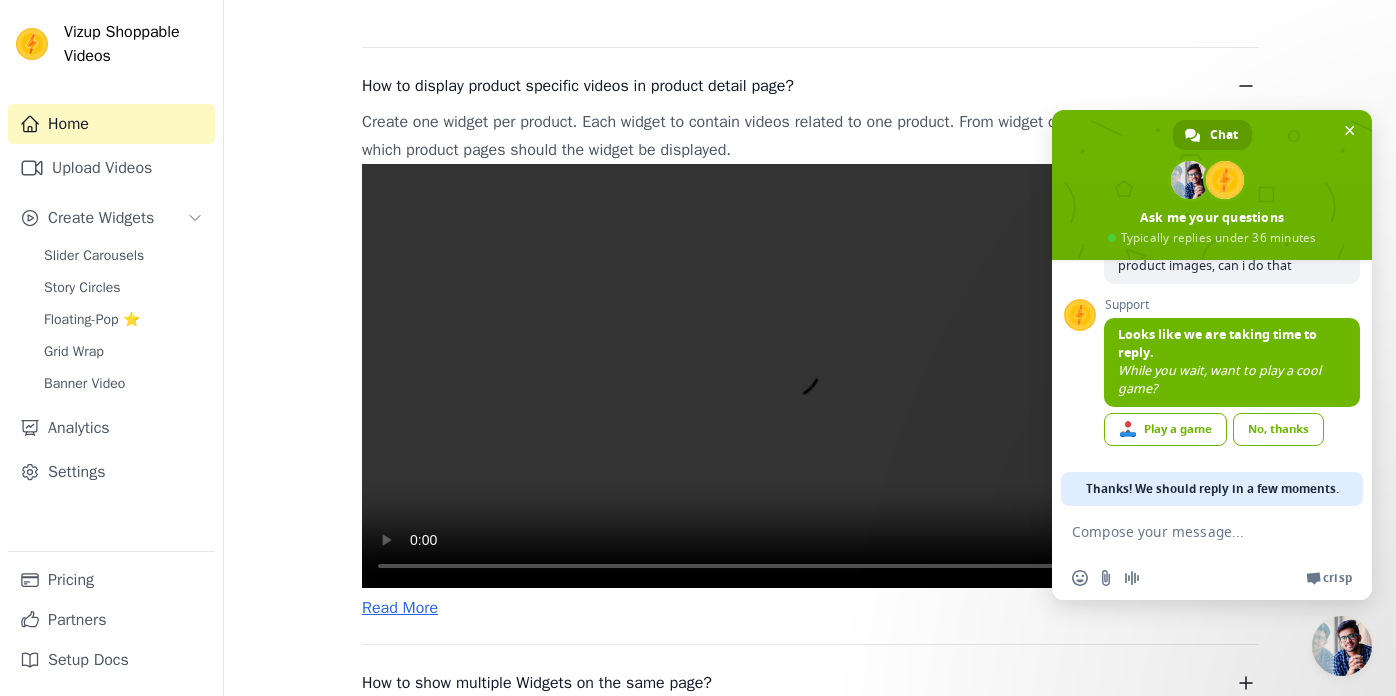 type 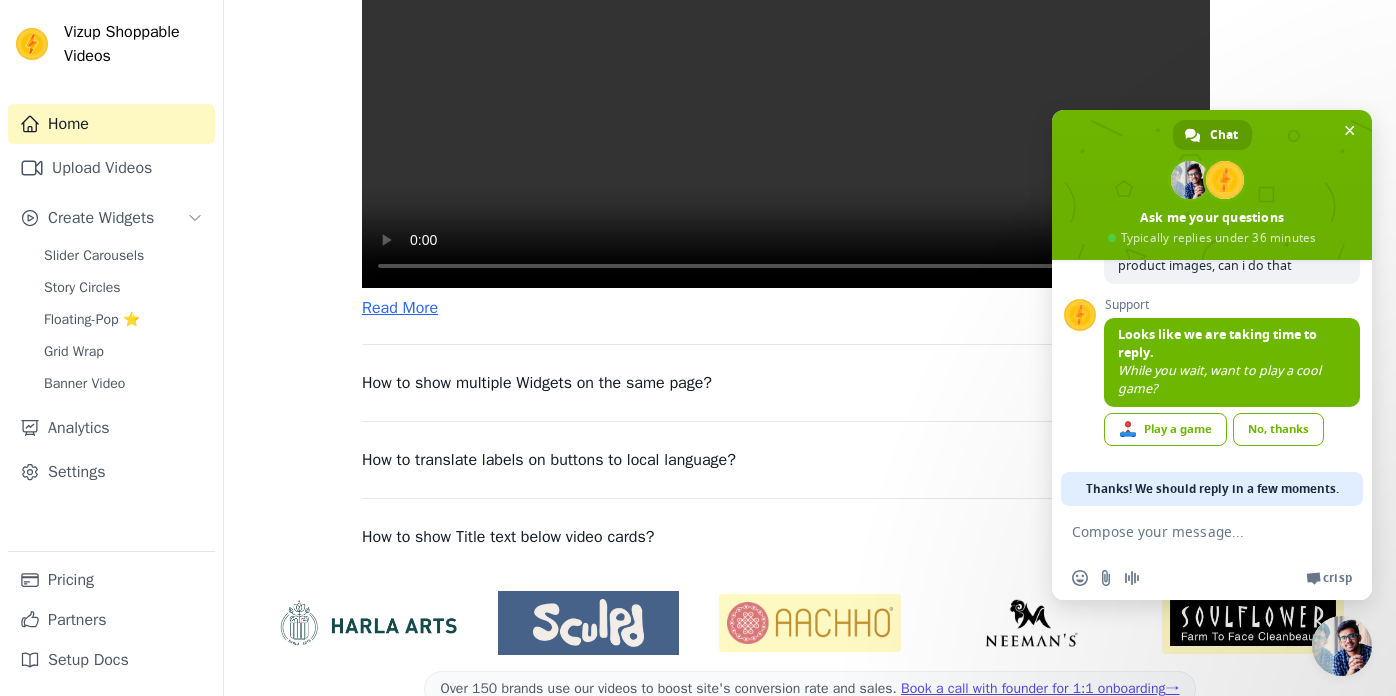 scroll, scrollTop: 904, scrollLeft: 0, axis: vertical 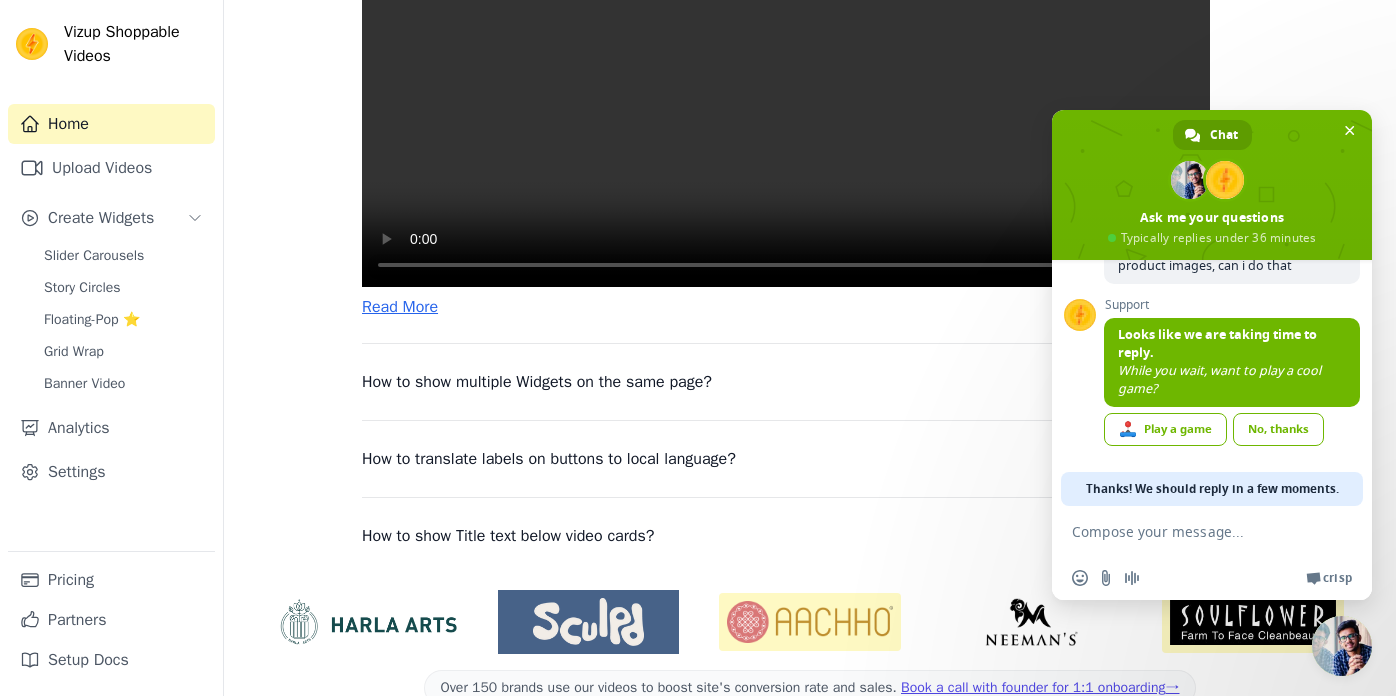 click on "Read More" at bounding box center (400, 307) 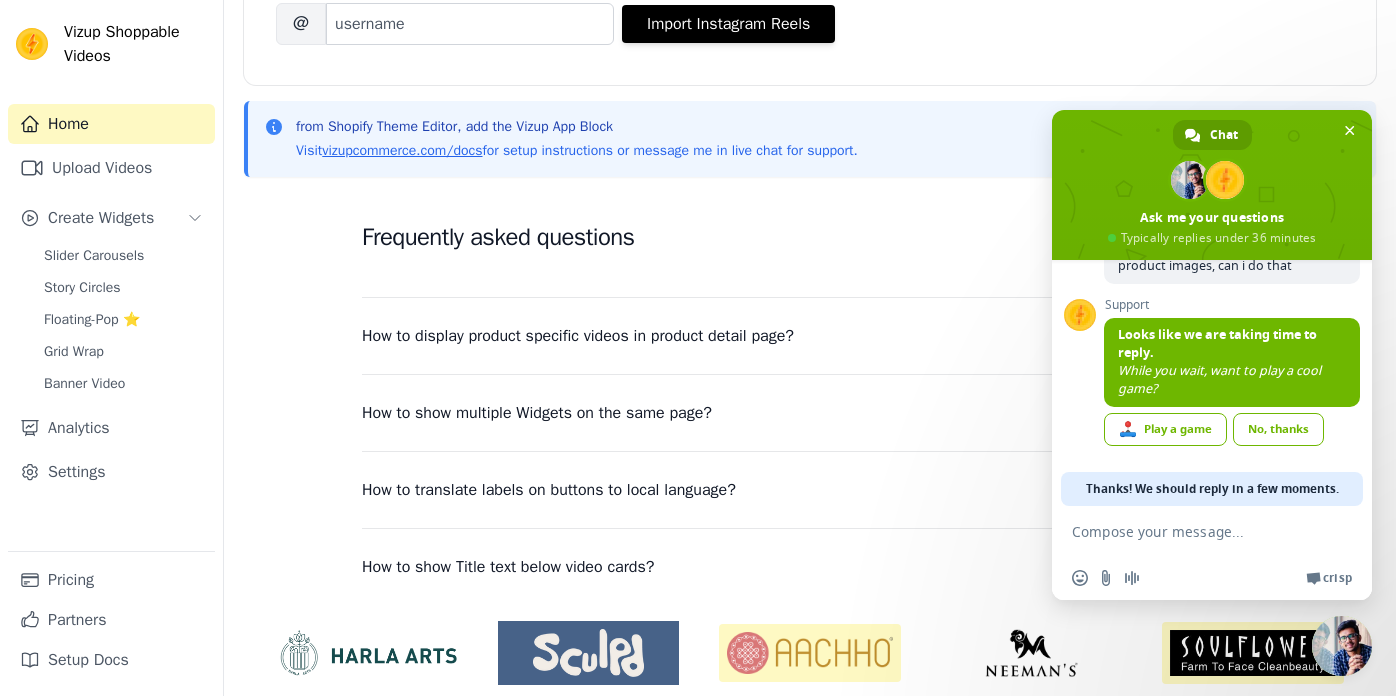 scroll, scrollTop: 352, scrollLeft: 0, axis: vertical 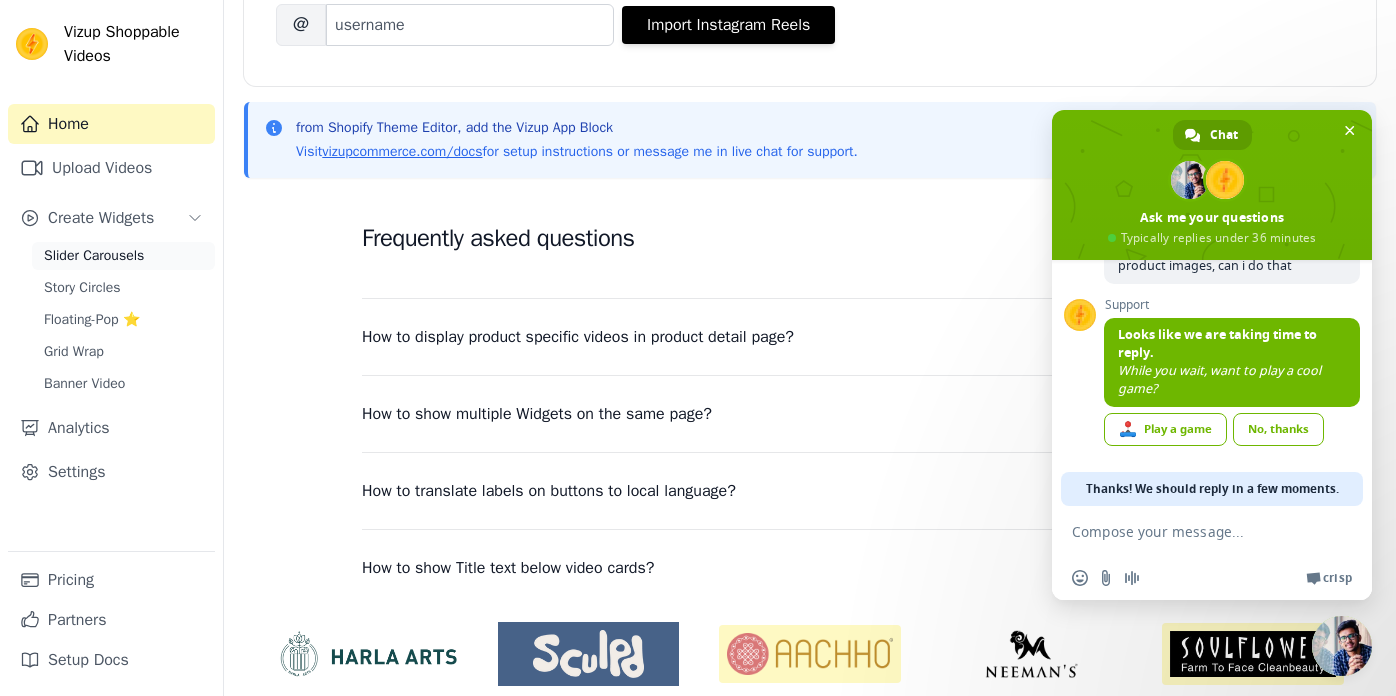 click on "Slider Carousels" at bounding box center (94, 256) 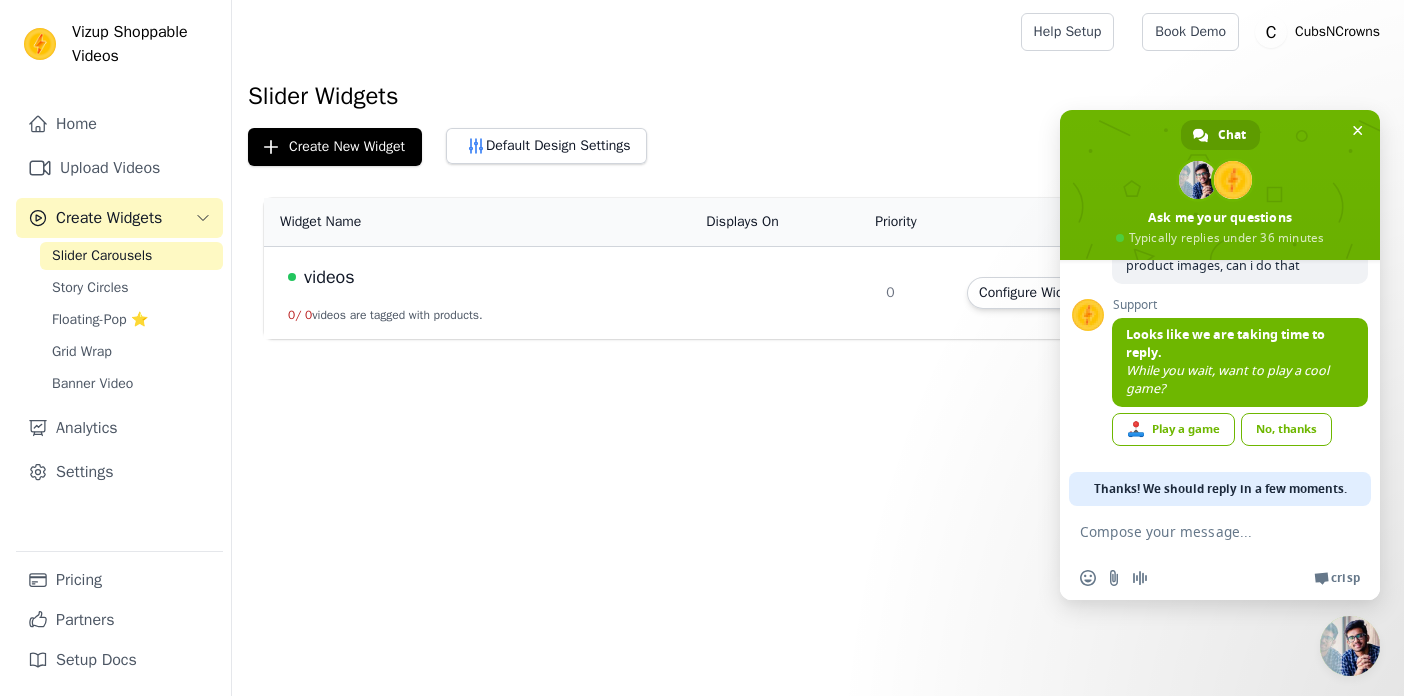 scroll, scrollTop: 0, scrollLeft: 0, axis: both 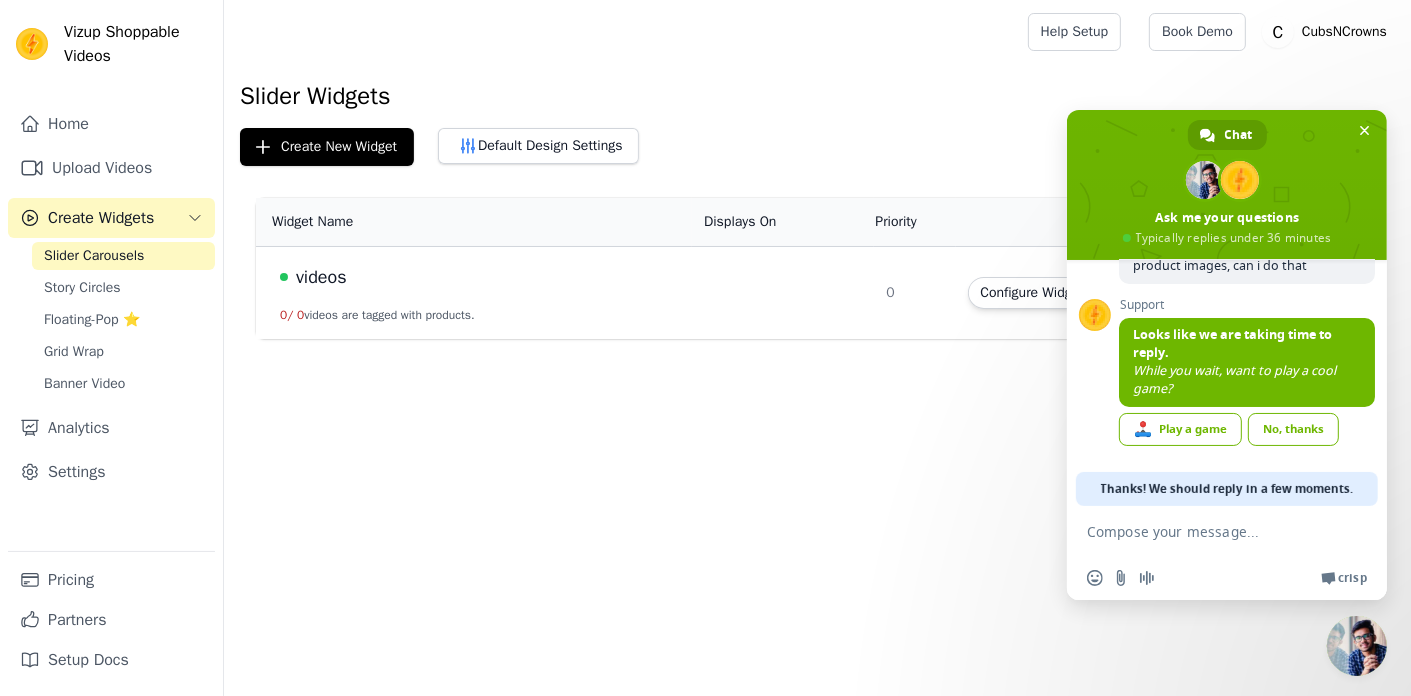 click on "Slider Carousels" at bounding box center [94, 256] 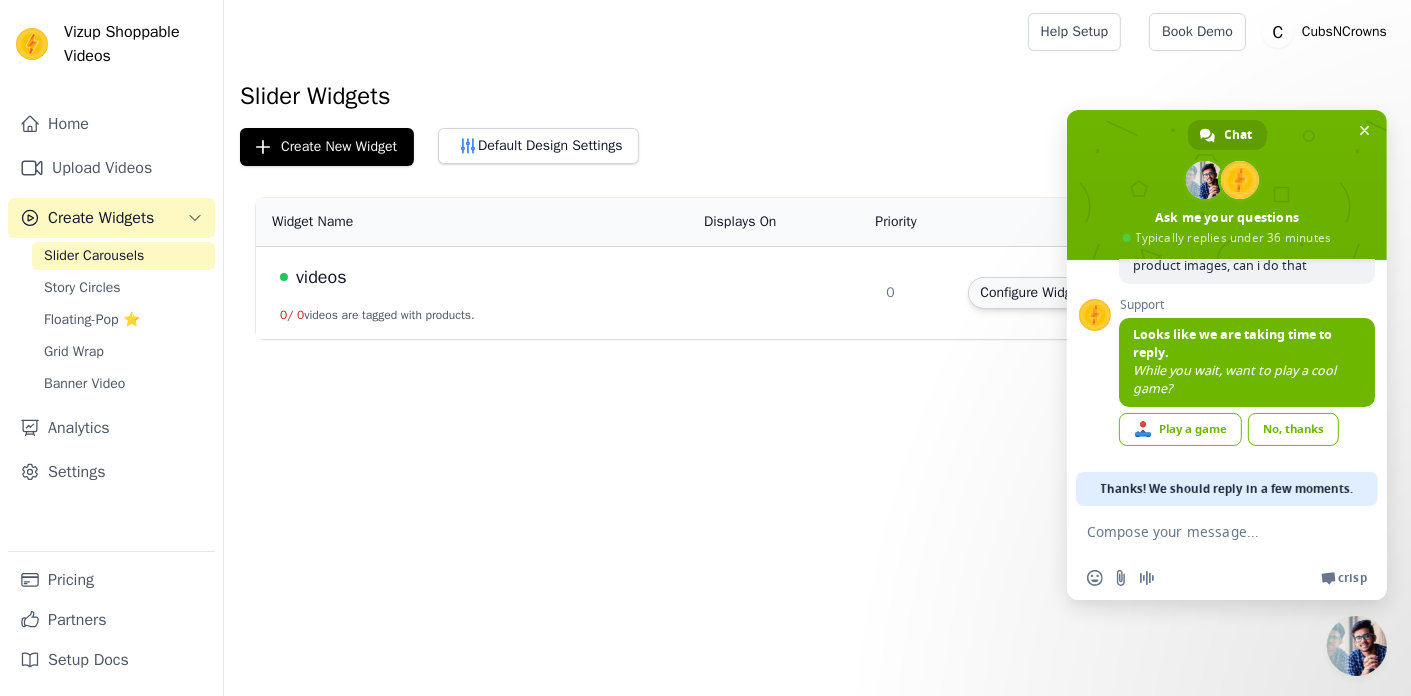click on "Configure Widget" at bounding box center (1031, 293) 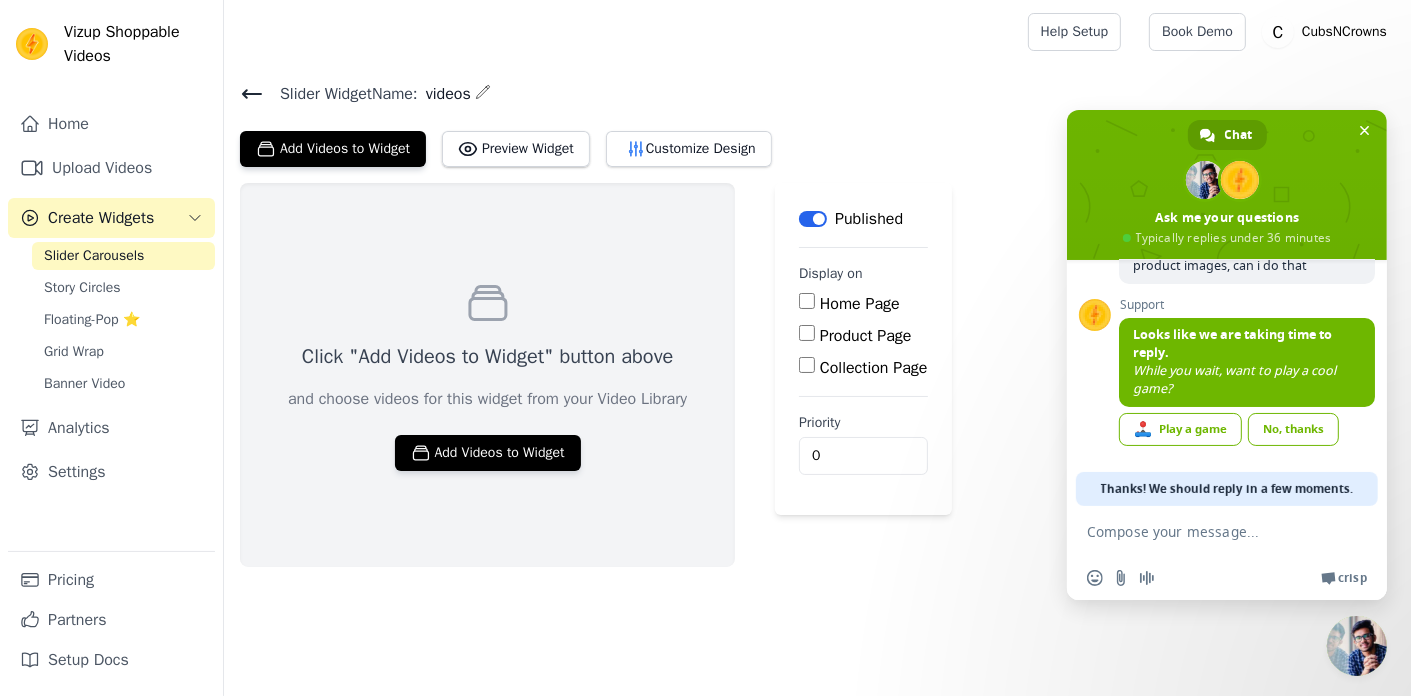 click on "Create Widgets" at bounding box center (101, 218) 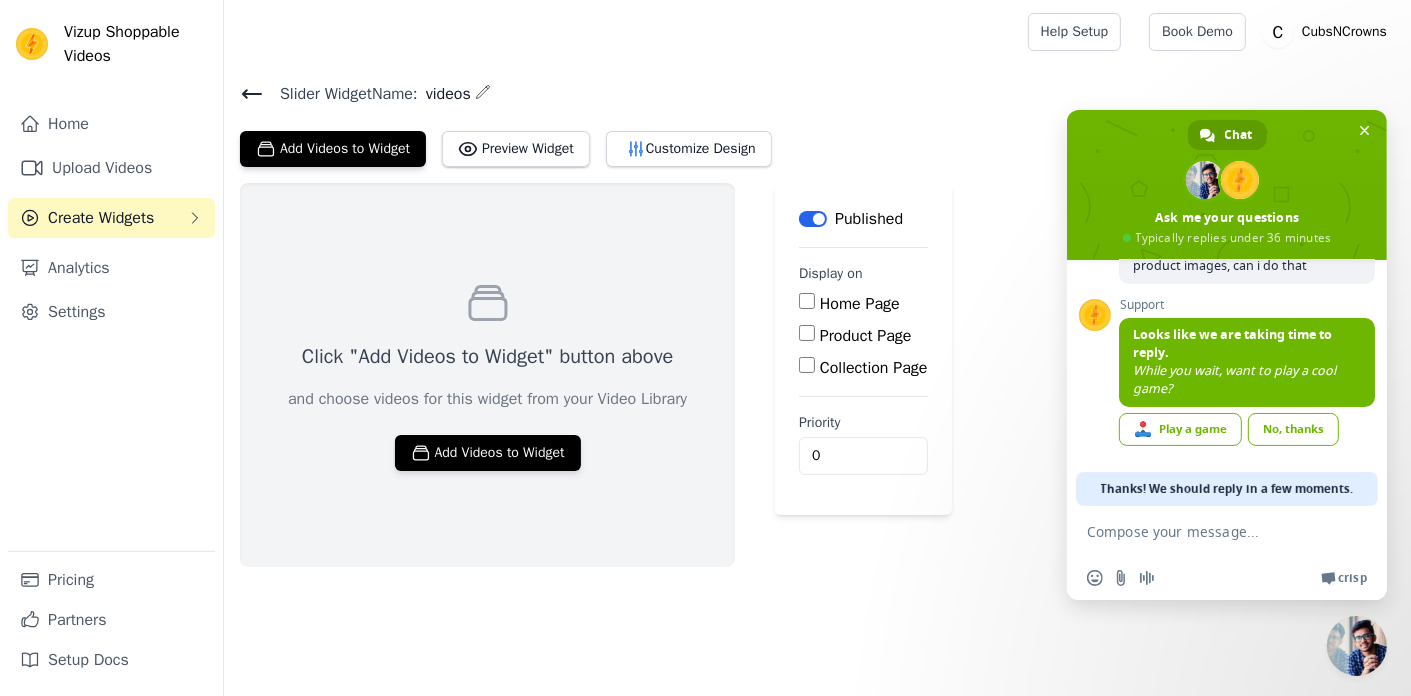click on "Create Widgets" at bounding box center [111, 218] 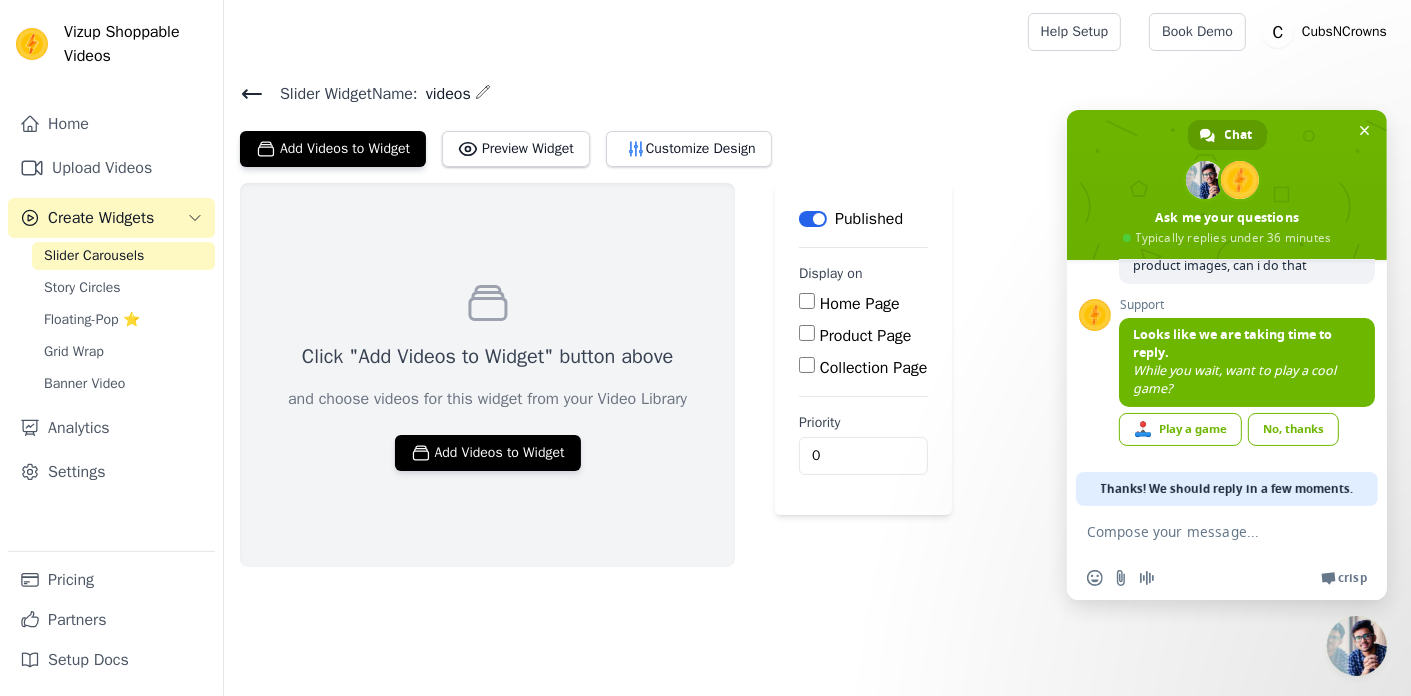 click on "Slider Carousels" at bounding box center [94, 256] 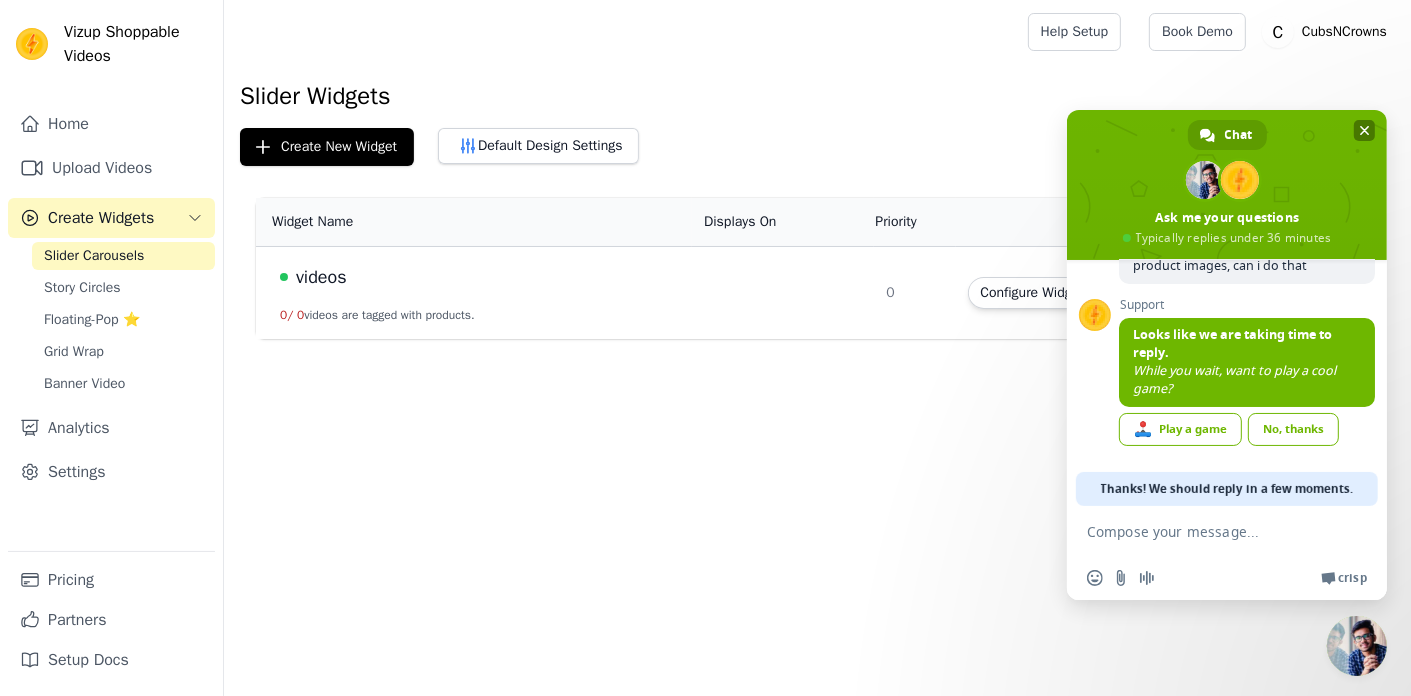 click at bounding box center (1365, 130) 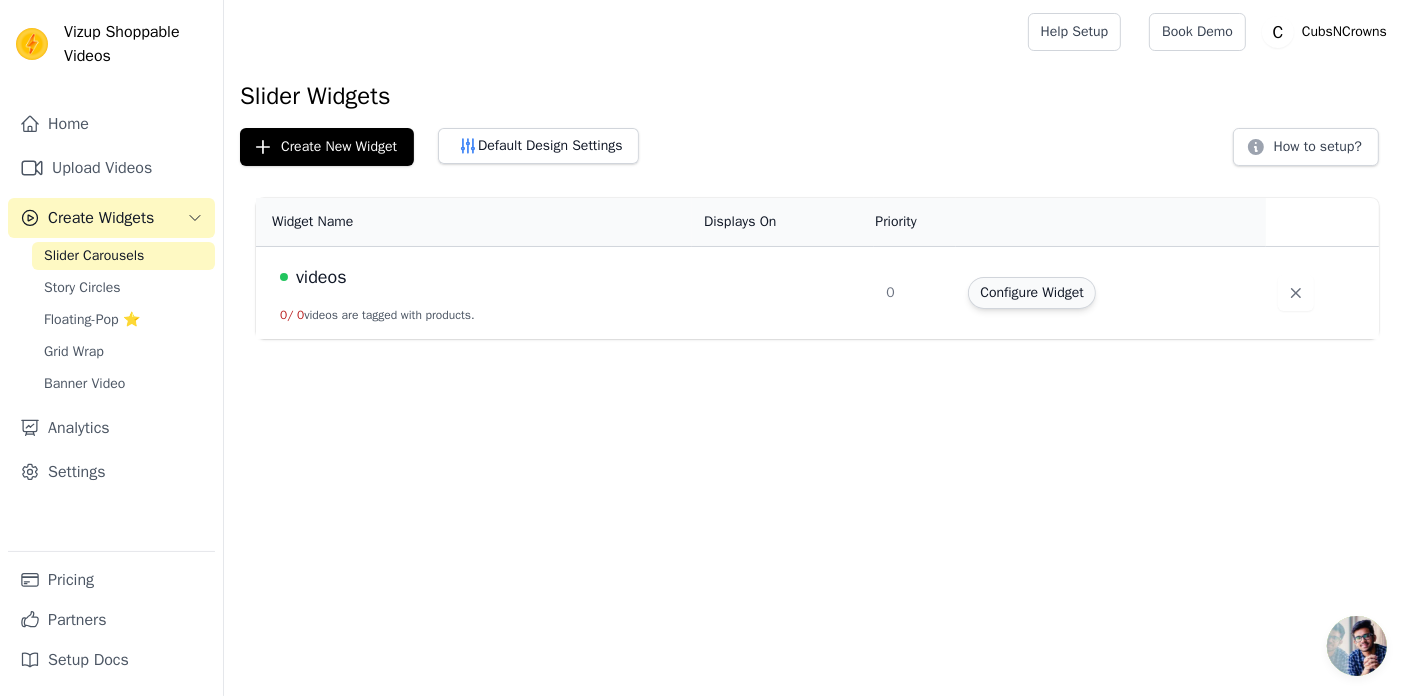 click on "Configure Widget" at bounding box center [1031, 293] 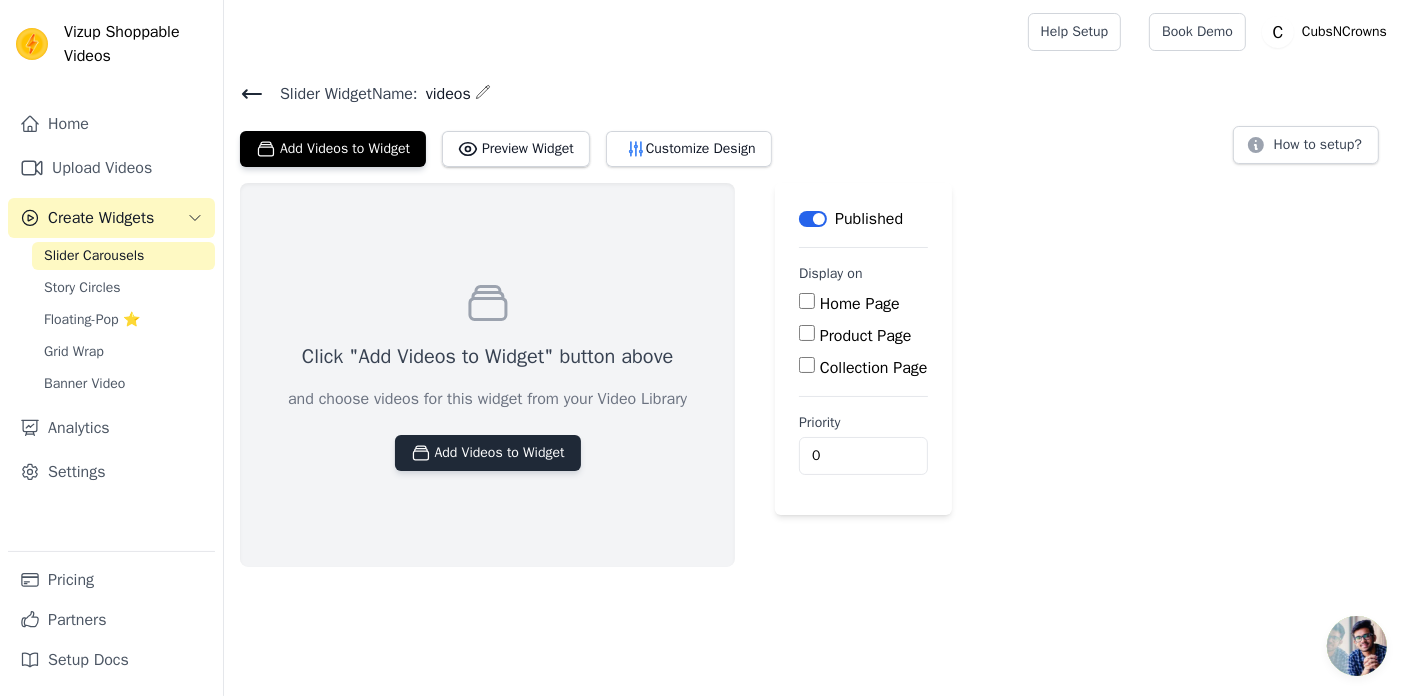click on "Add Videos to Widget" at bounding box center (488, 453) 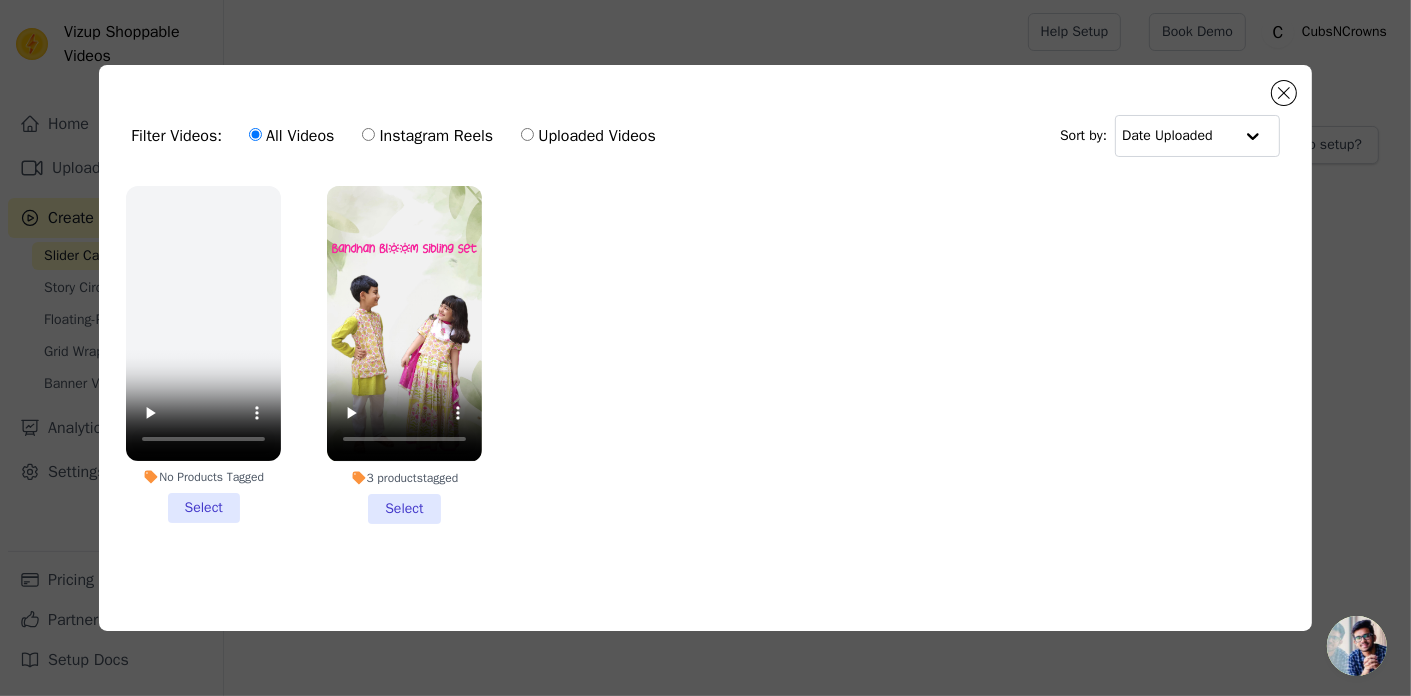 click on "3   products  tagged     Select" at bounding box center (404, 354) 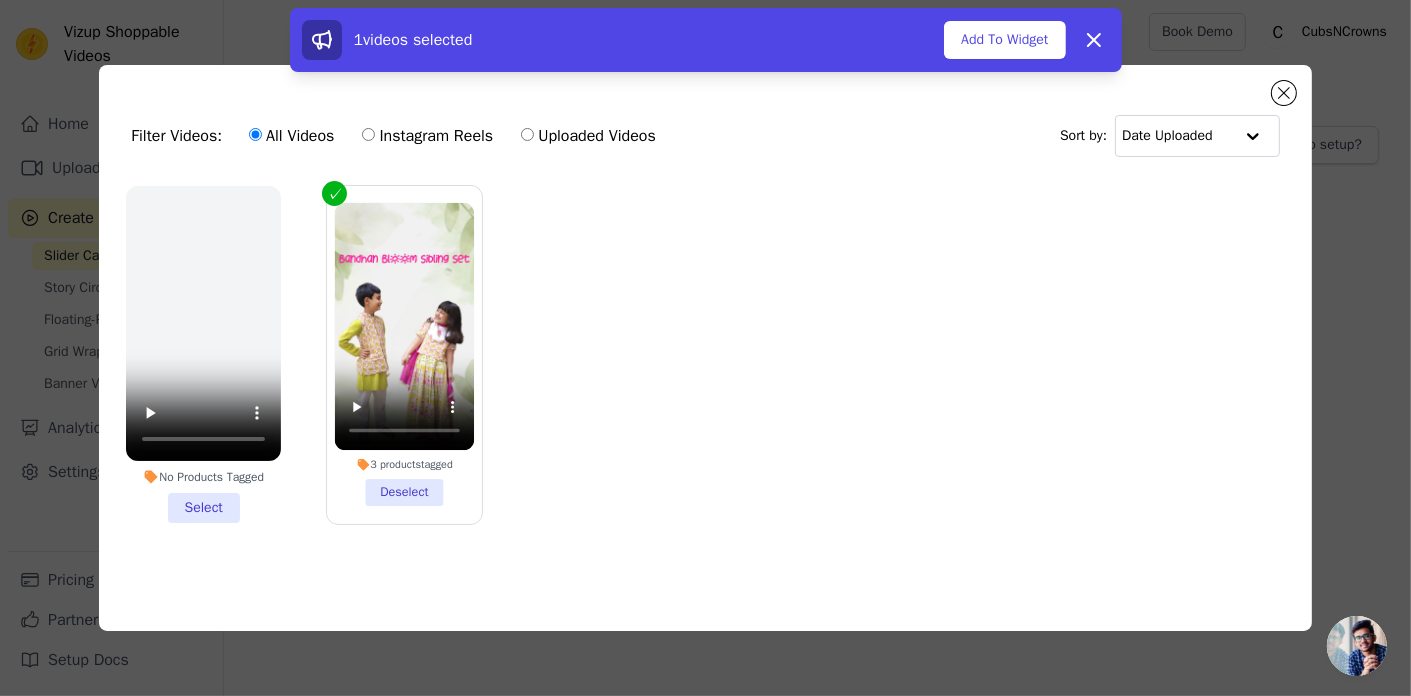 click on "No Products Tagged" at bounding box center (203, 477) 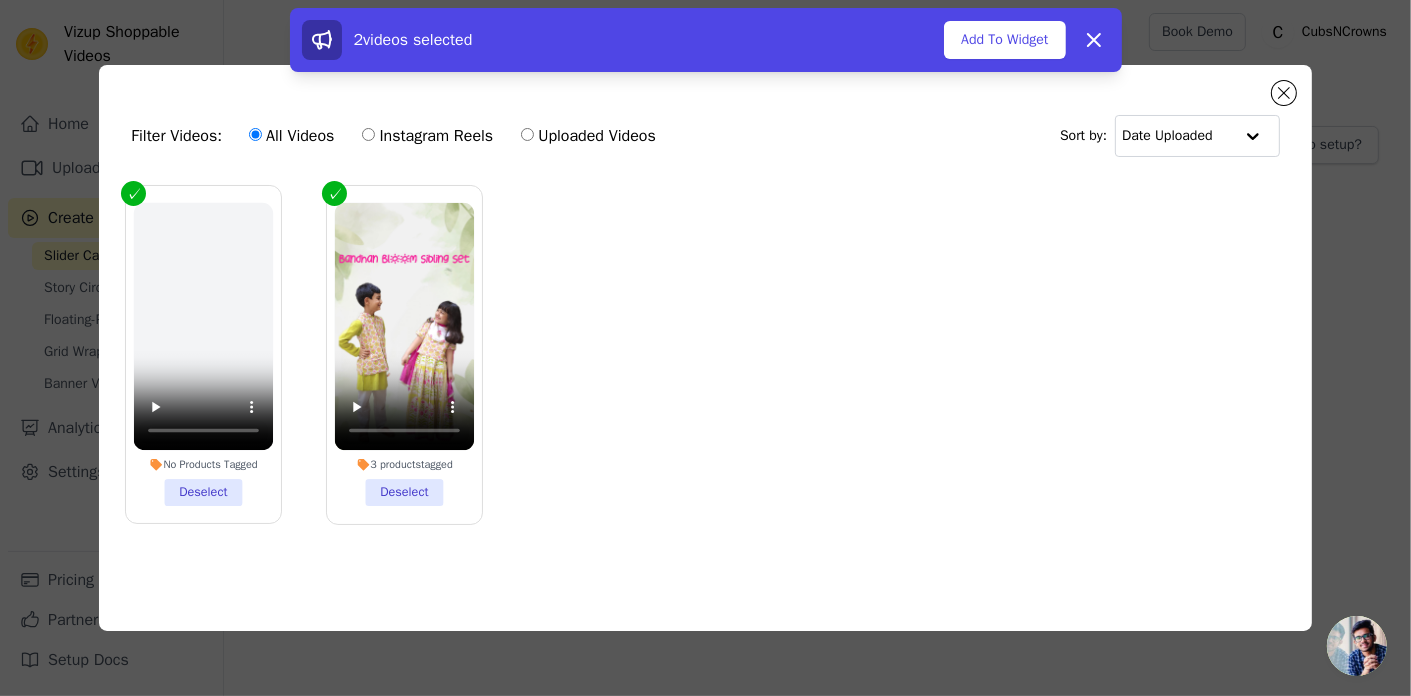 drag, startPoint x: 157, startPoint y: 463, endPoint x: 223, endPoint y: 490, distance: 71.30919 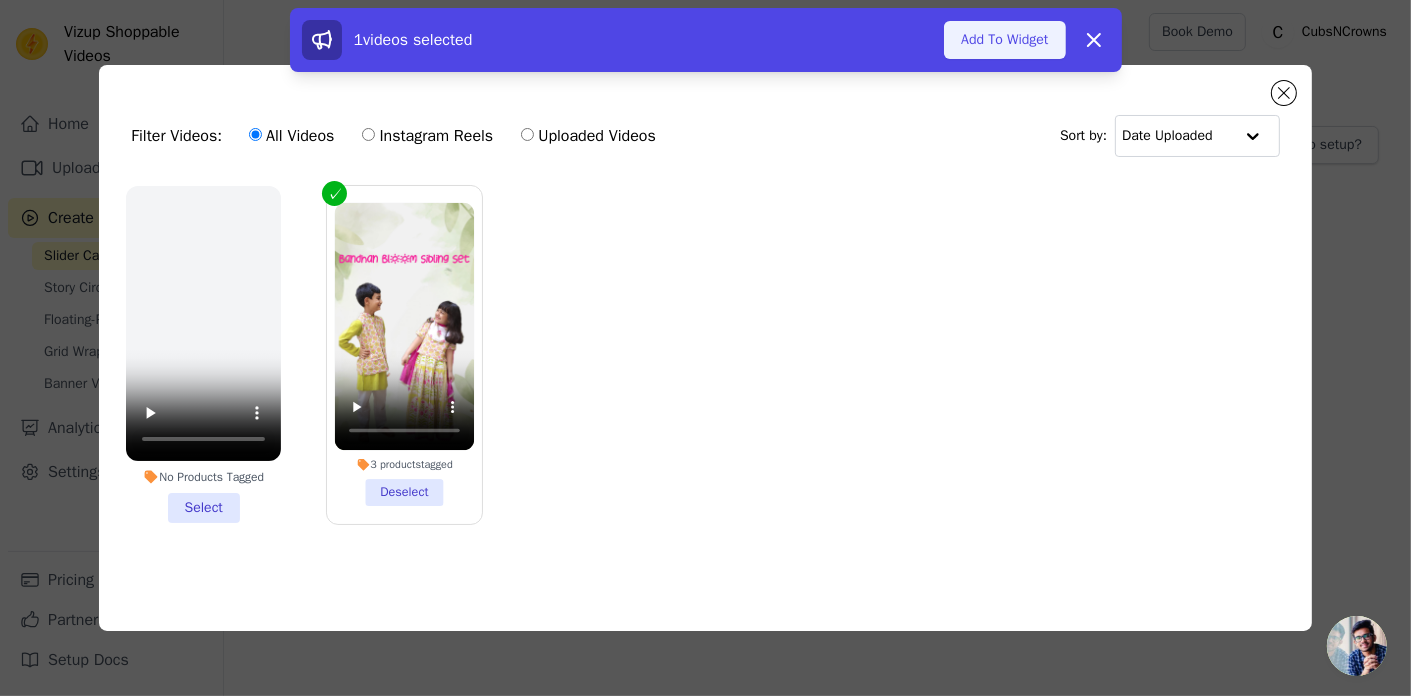 click on "Add To Widget" at bounding box center [1004, 40] 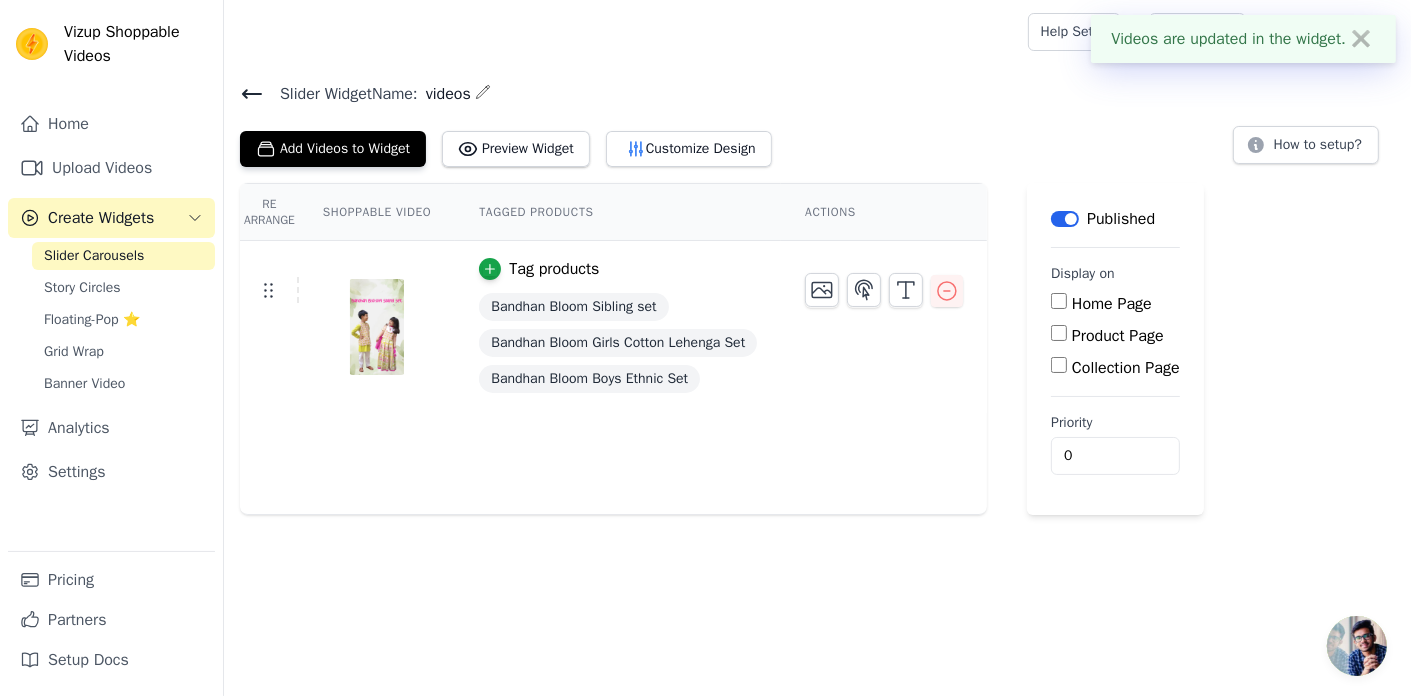 click on "Product Page" at bounding box center [1059, 333] 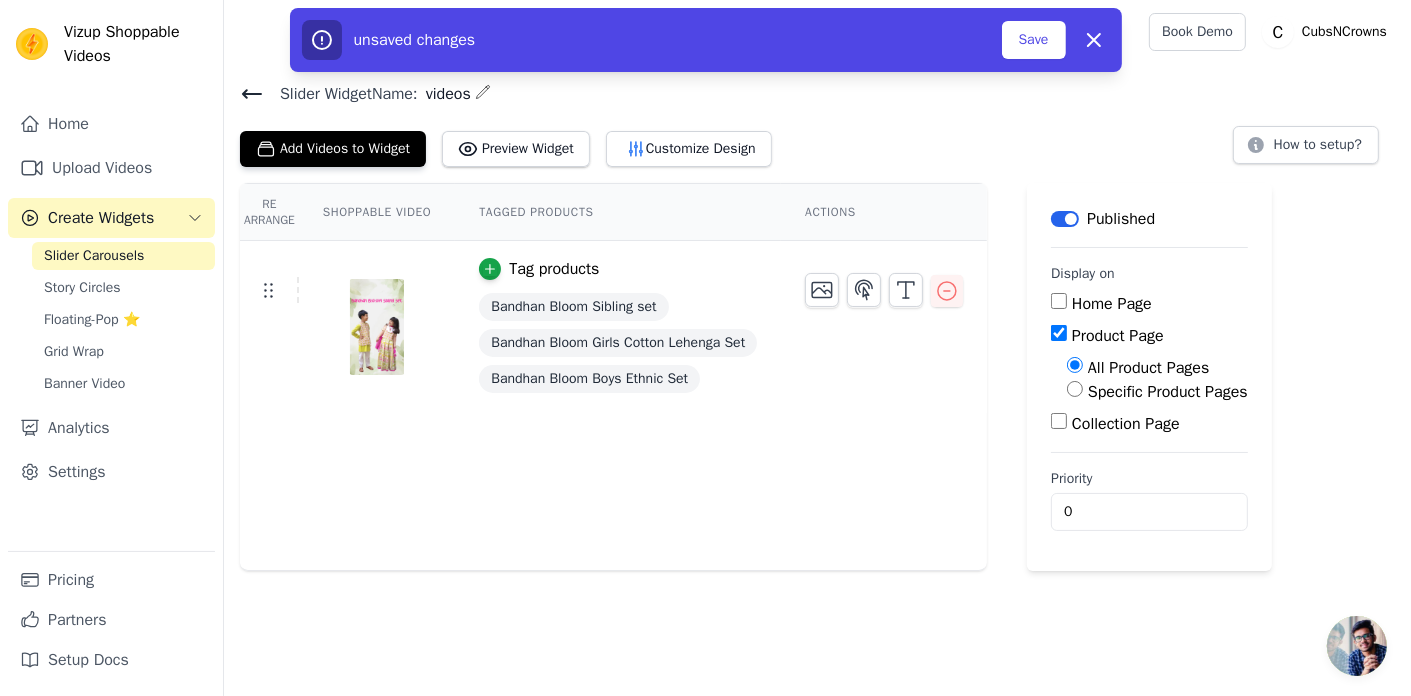 click on "Specific Product Pages" at bounding box center [1075, 389] 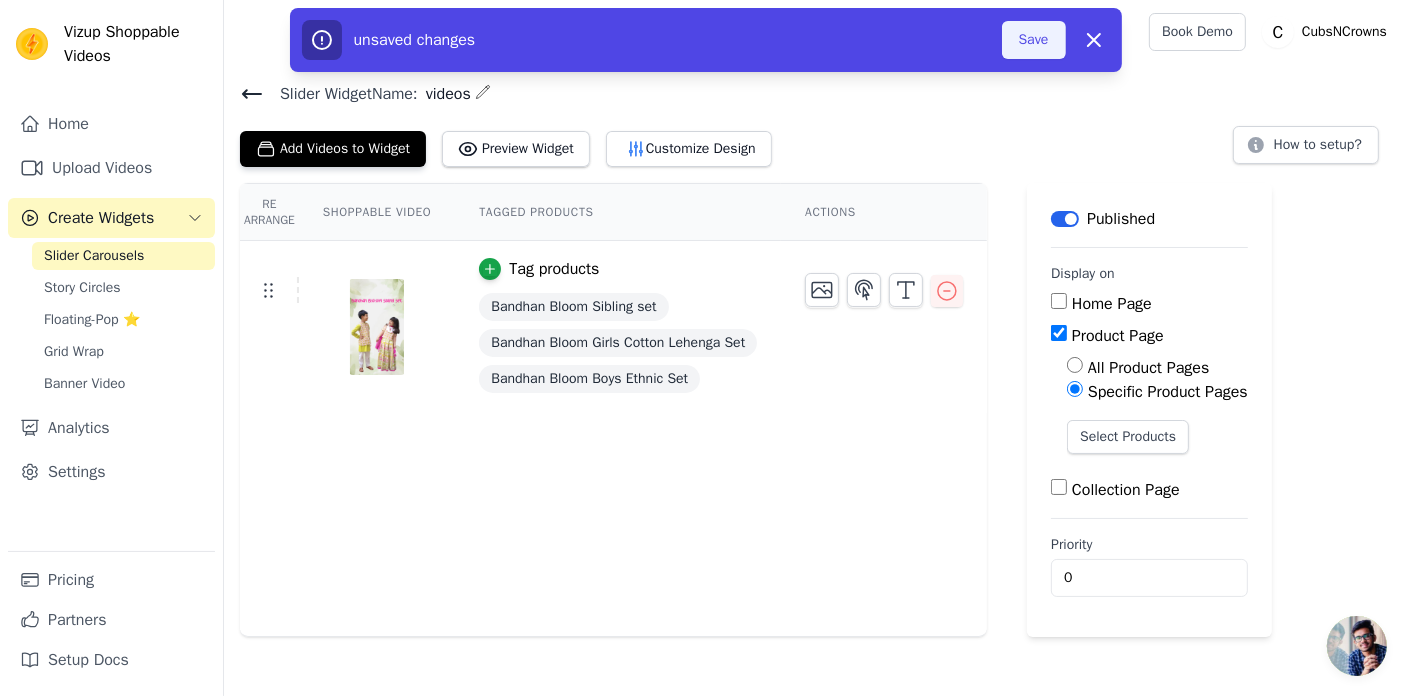 click on "Save" at bounding box center (1034, 40) 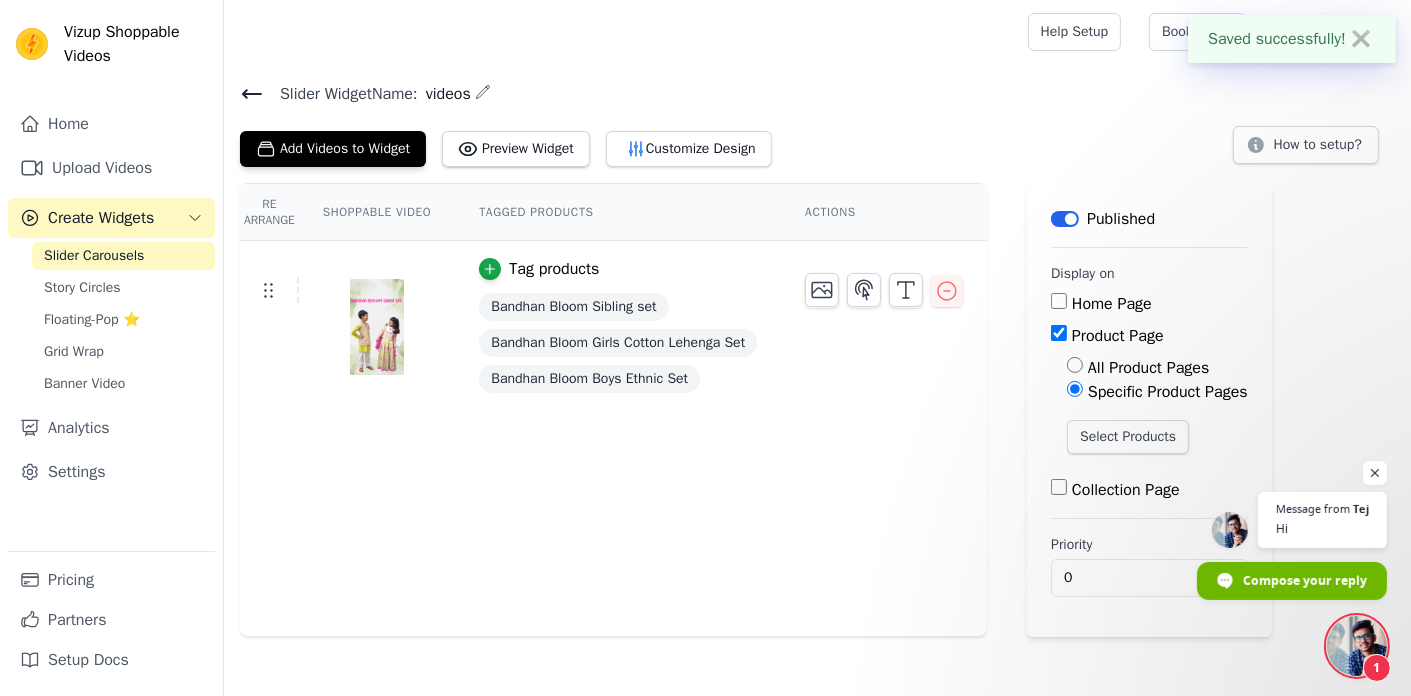 scroll, scrollTop: 82, scrollLeft: 0, axis: vertical 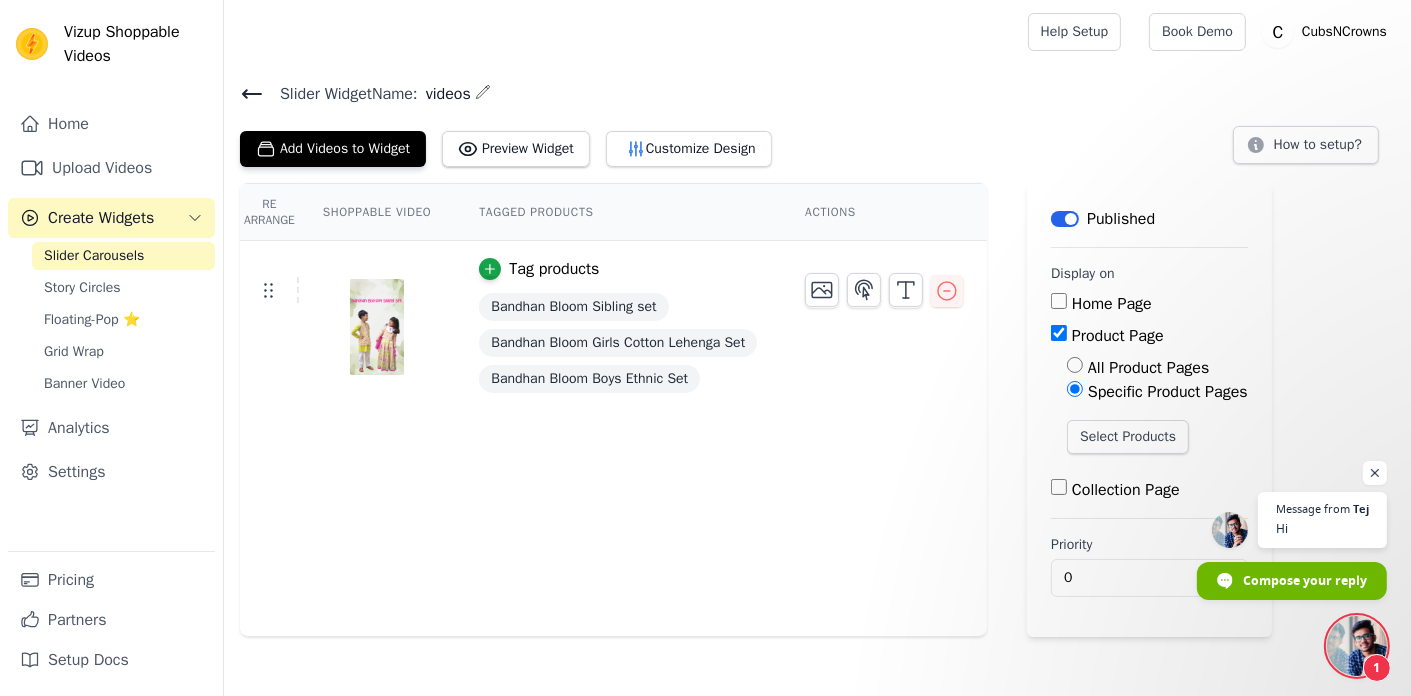 click on "Tagged Products" at bounding box center [618, 212] 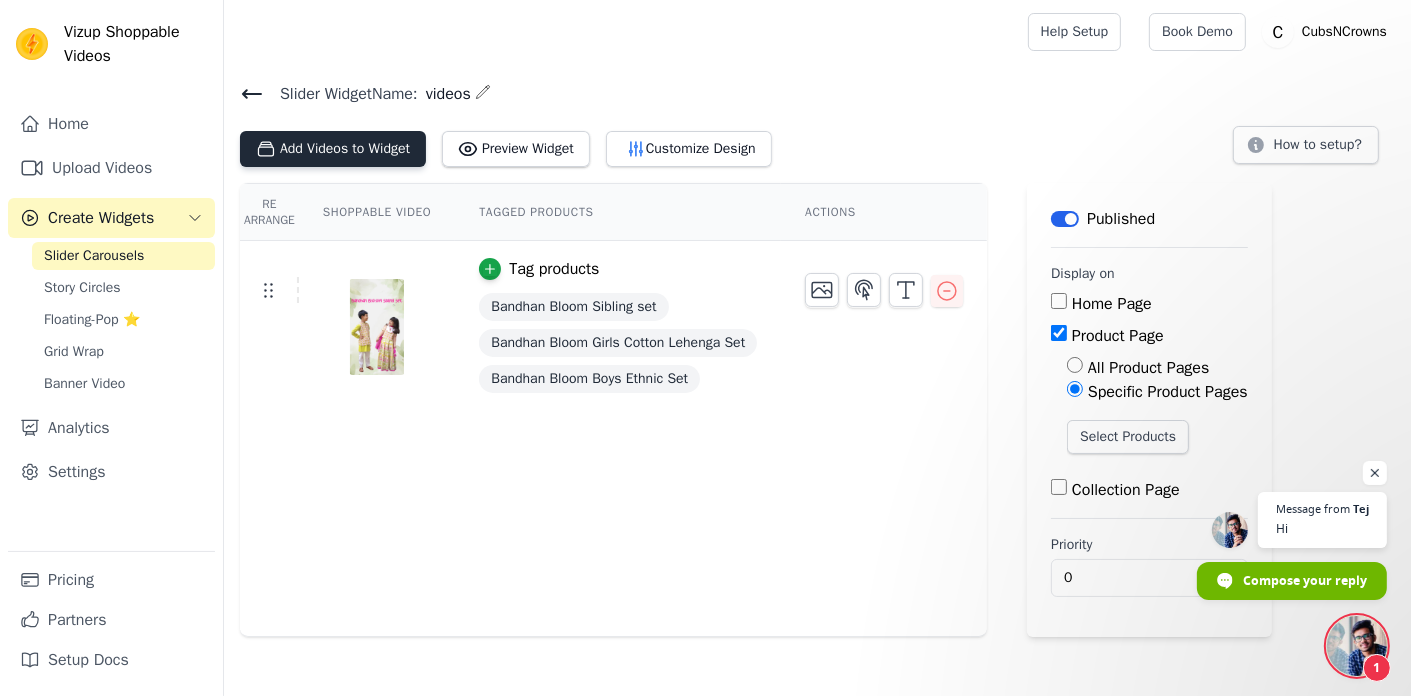 click on "Add Videos to Widget" at bounding box center (333, 149) 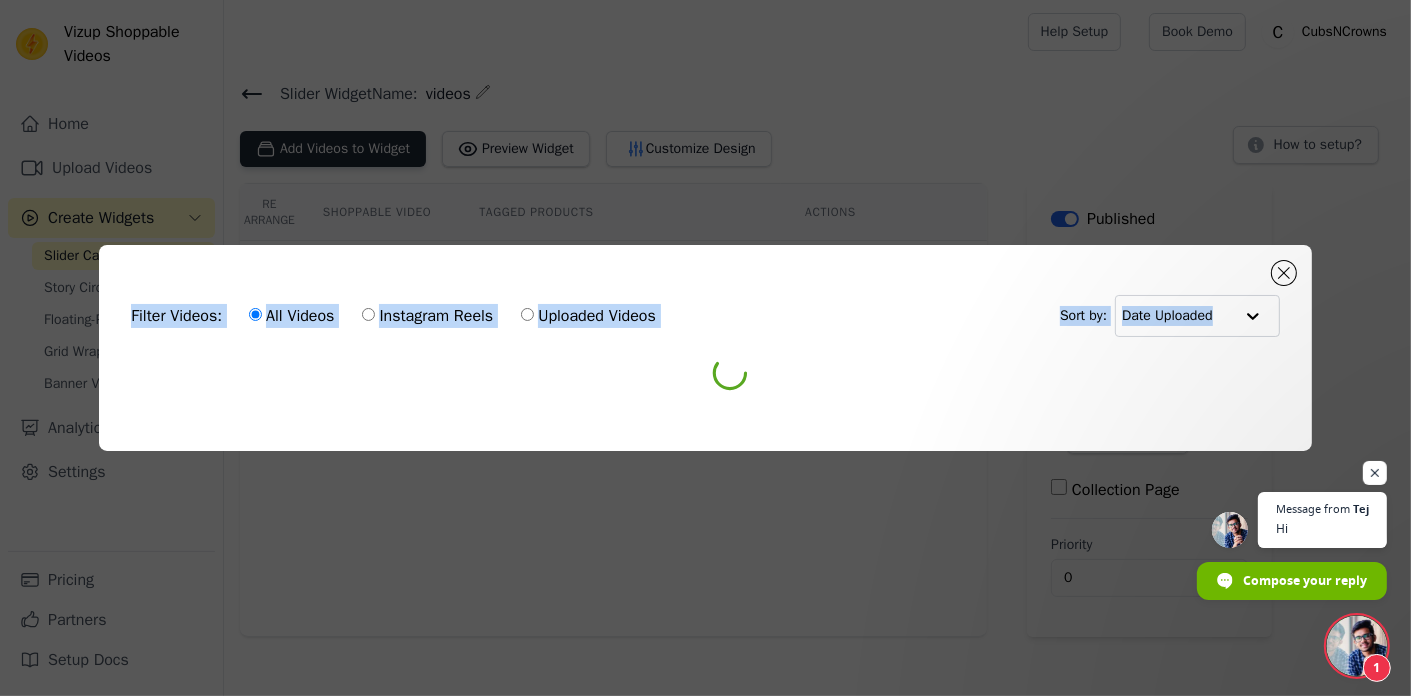 click on "Filter Videos:
All Videos
Instagram Reels
Uploaded Videos   Sort by:
Date Uploaded                           0  videos selected     Add To Widget   Dismiss" at bounding box center (705, 348) 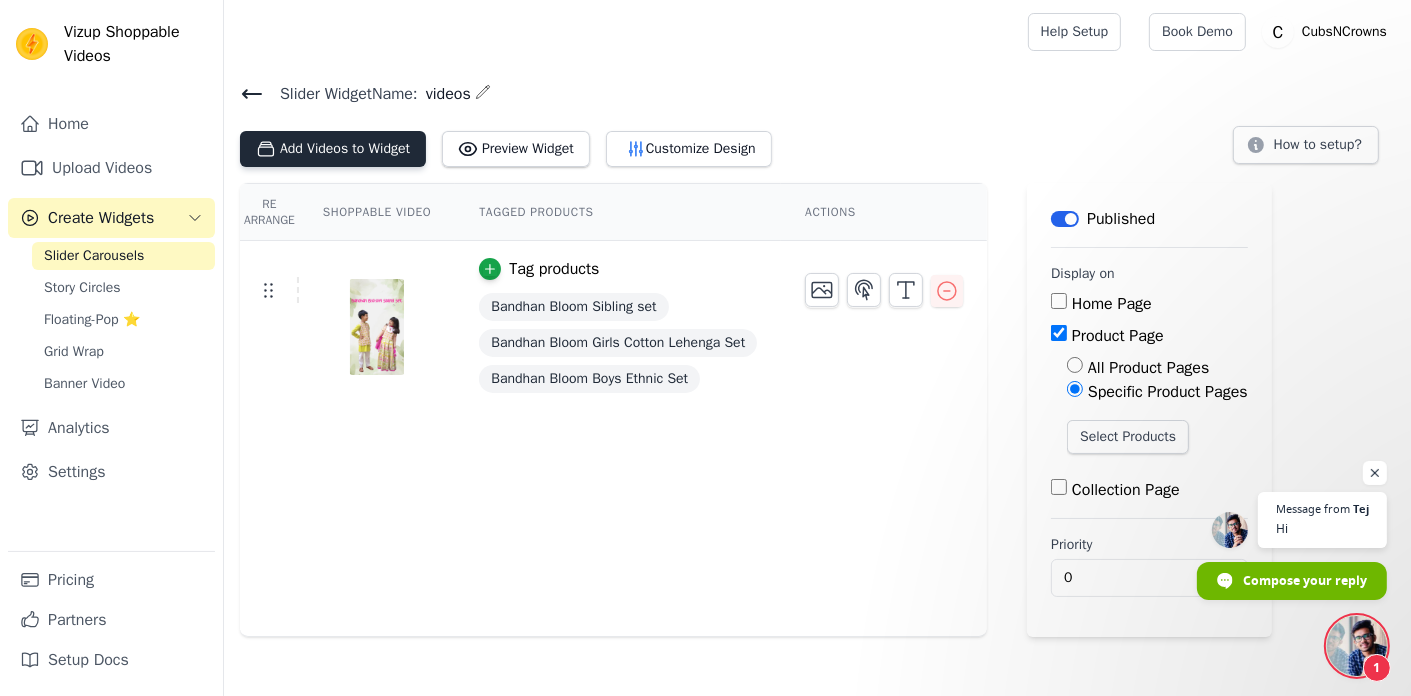 click on "Add Videos to Widget" at bounding box center (333, 149) 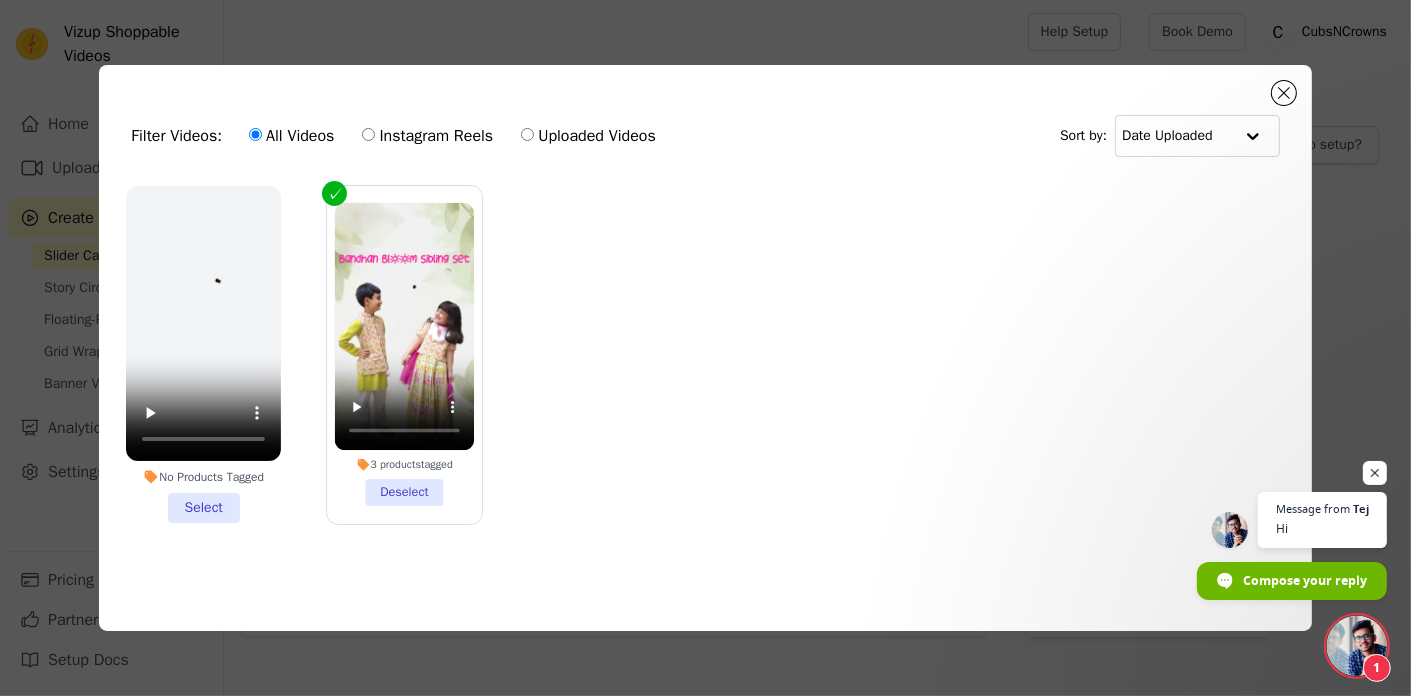click on "No Products Tagged" at bounding box center (203, 477) 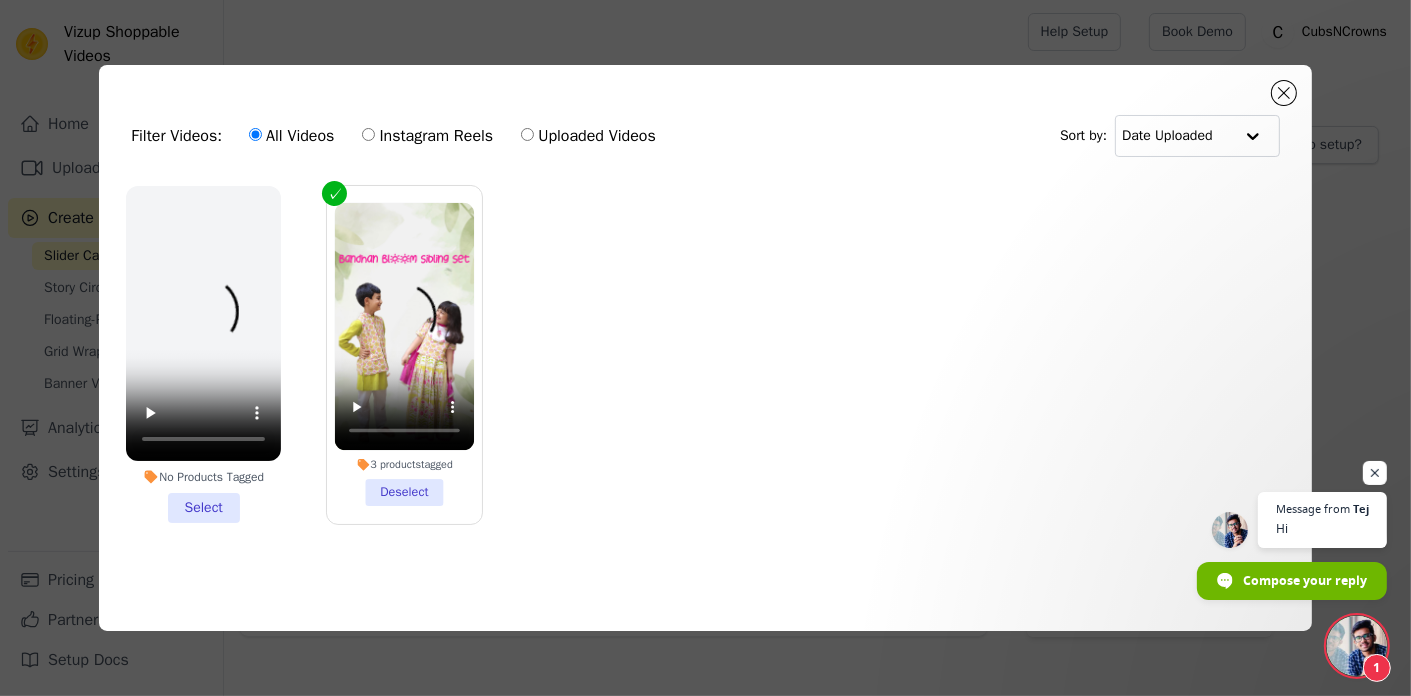 click on "No Products Tagged     Select" at bounding box center (0, 0) 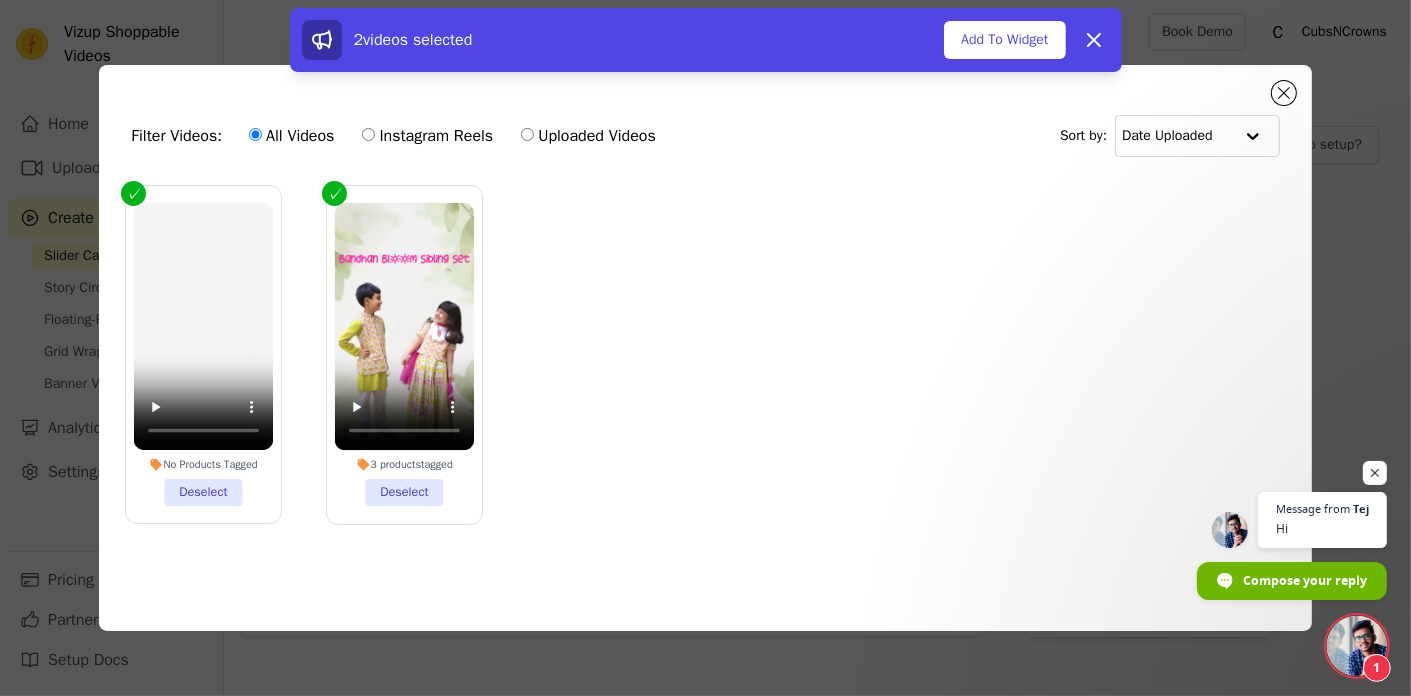 click on "No Products Tagged" at bounding box center [203, 465] 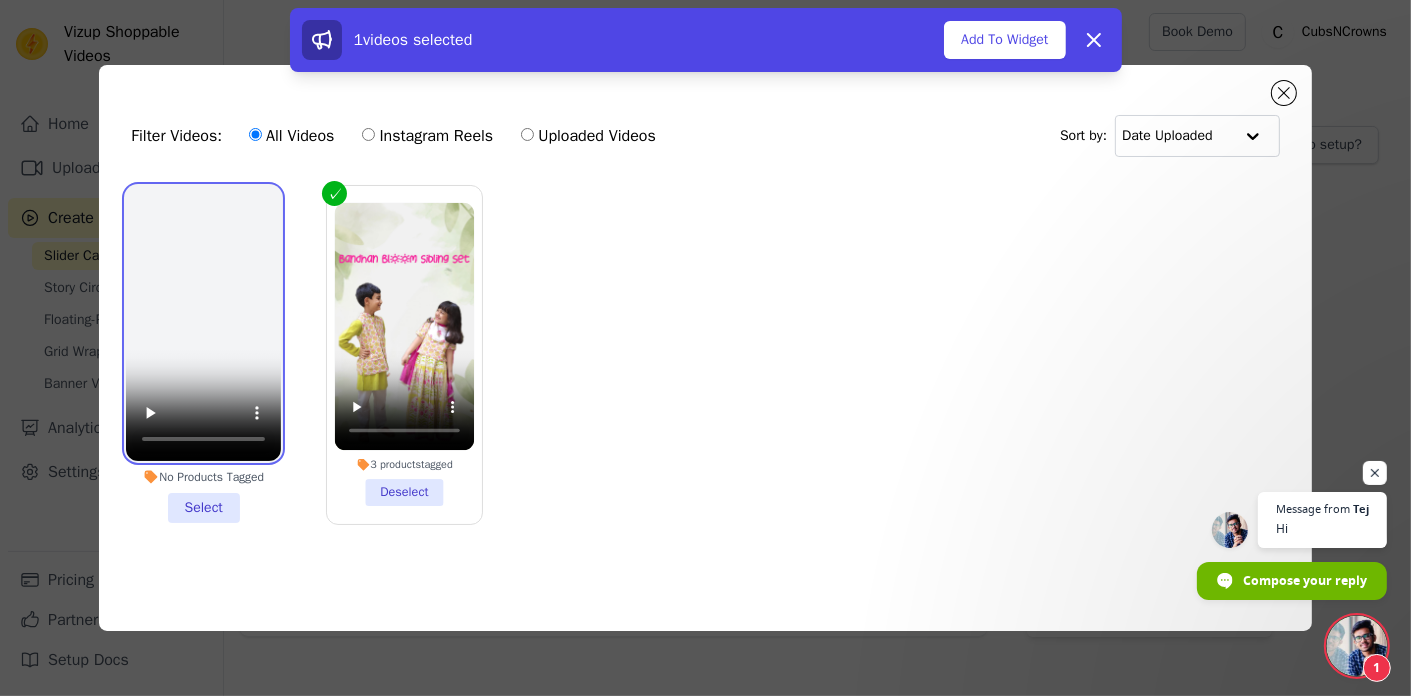 click at bounding box center (203, 323) 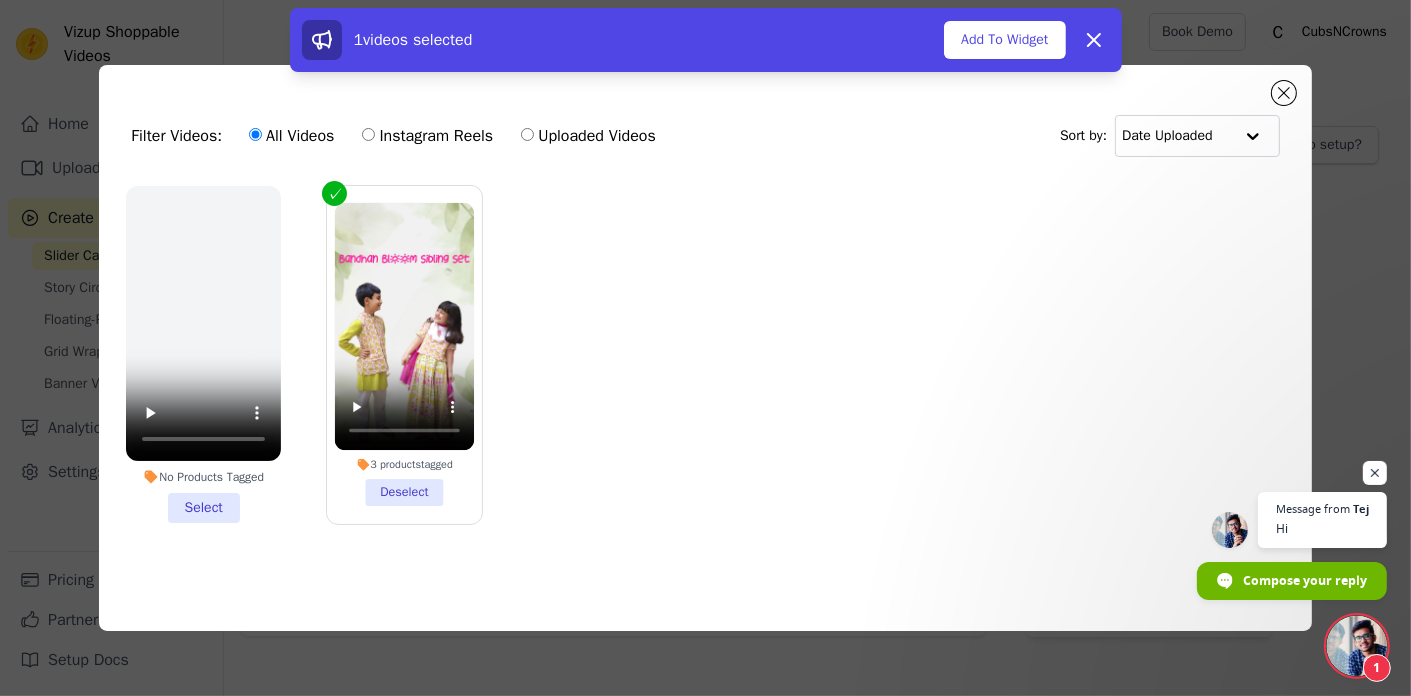 click on "No Products Tagged     Select" at bounding box center (203, 354) 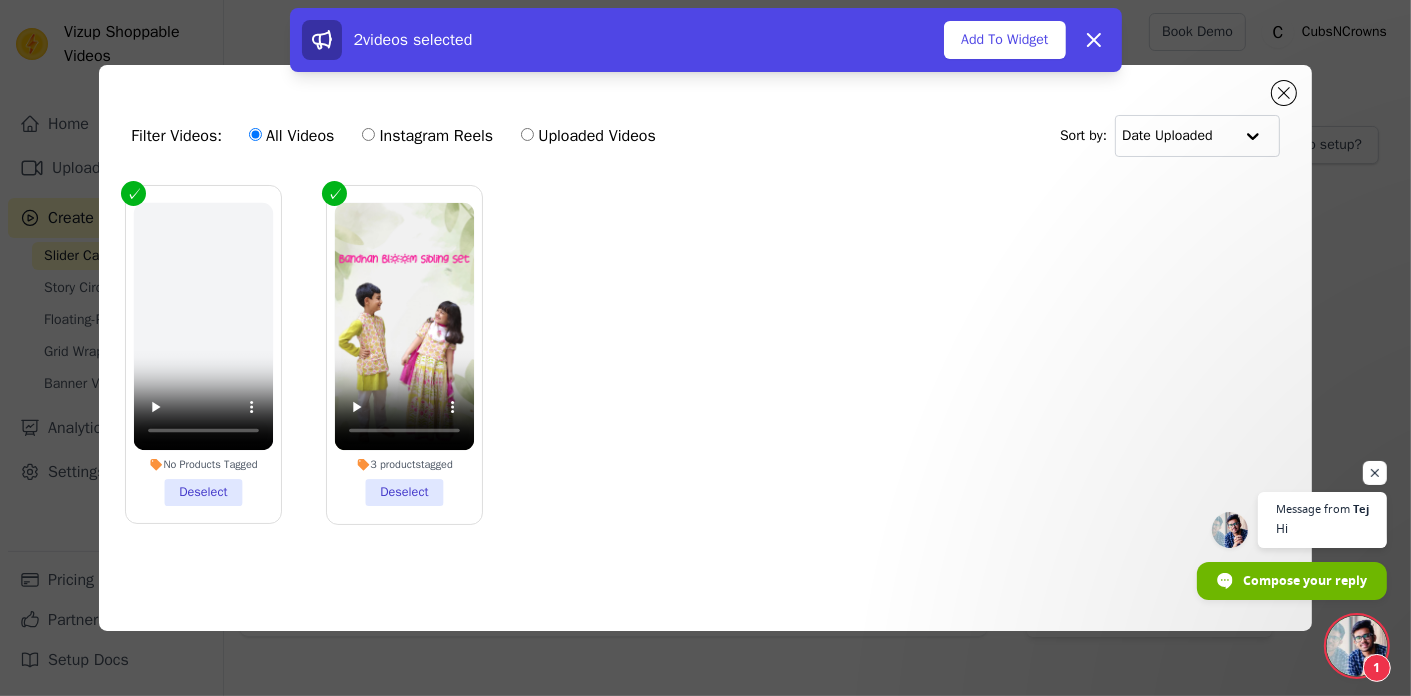 click on "No Products Tagged     Deselect" at bounding box center [203, 354] 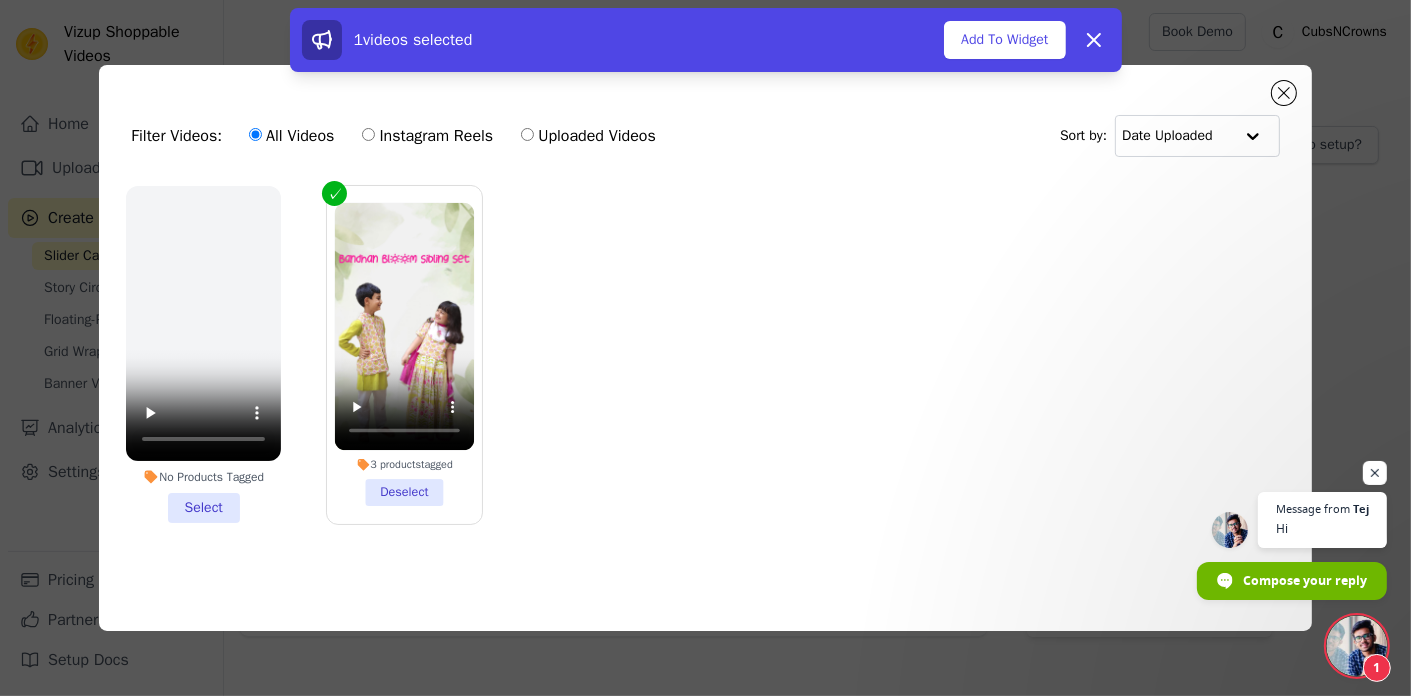 click 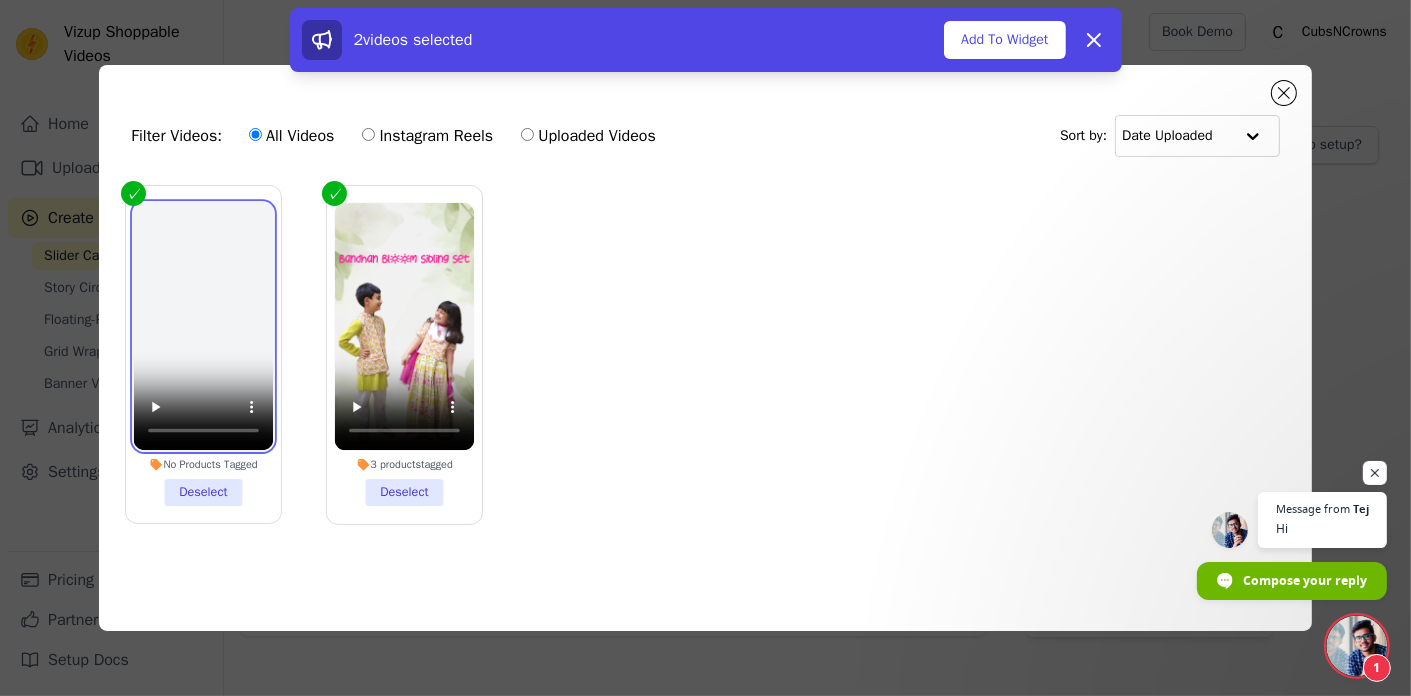 click at bounding box center (203, 327) 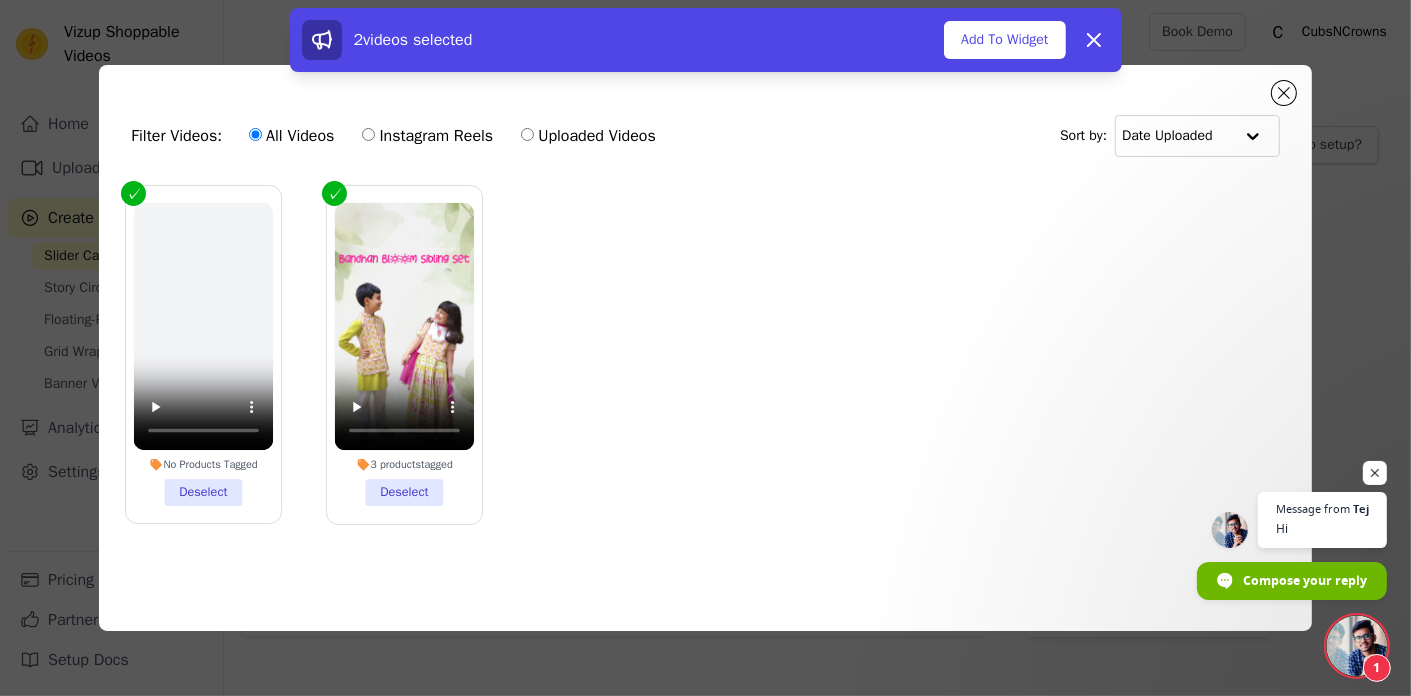 click on "No Products Tagged     Deselect" at bounding box center [203, 354] 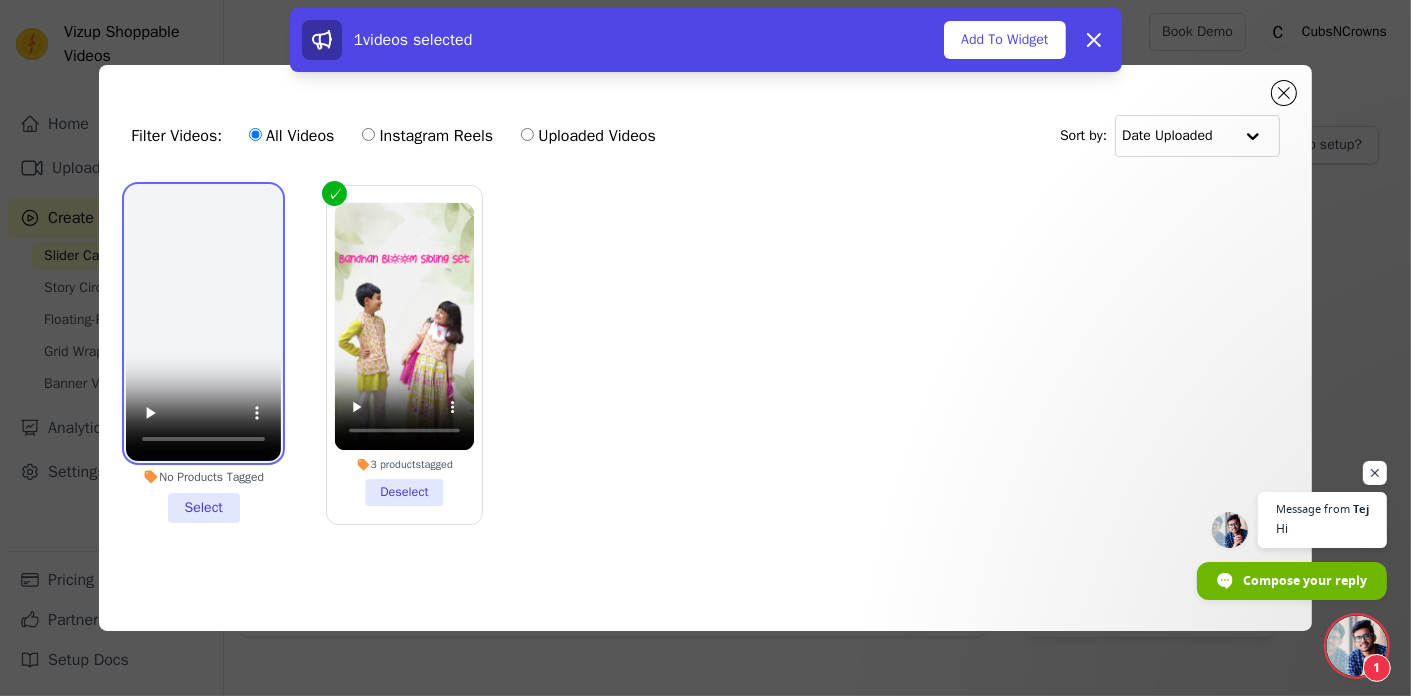 click at bounding box center (203, 323) 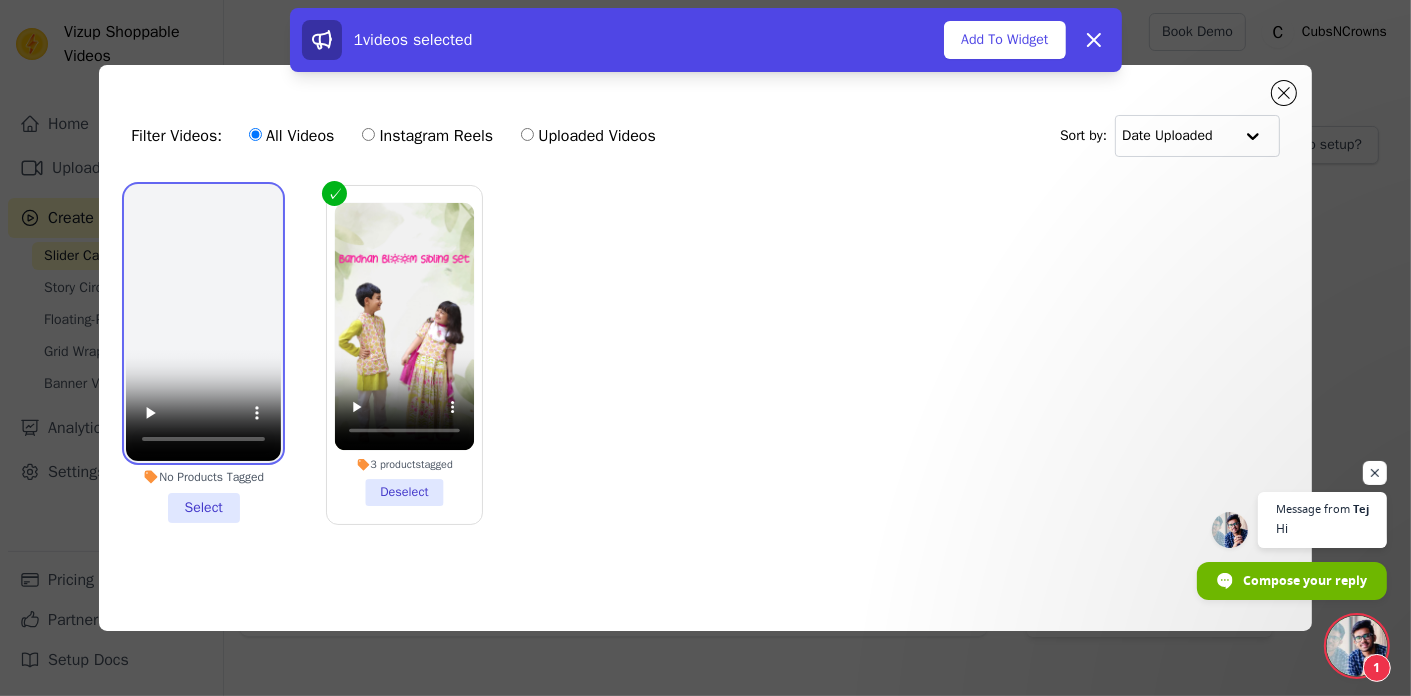 click at bounding box center (203, 323) 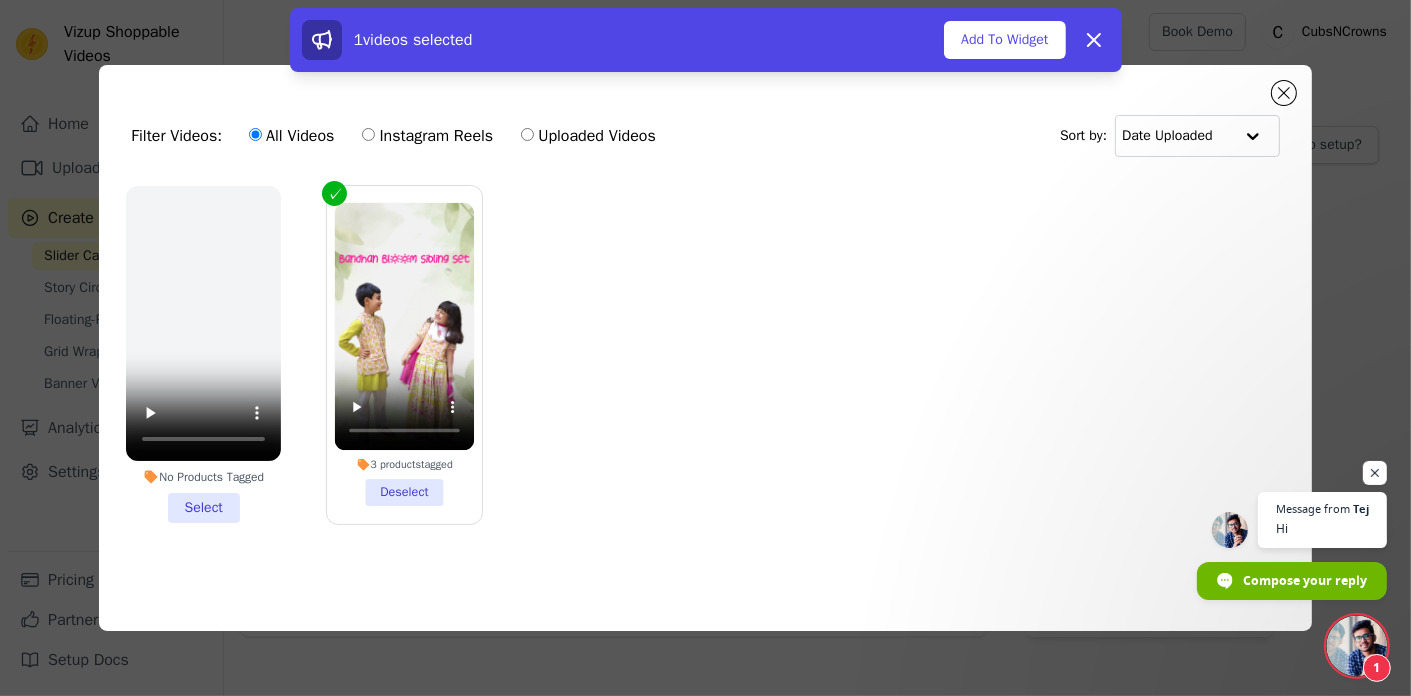 drag, startPoint x: 308, startPoint y: 551, endPoint x: 193, endPoint y: 503, distance: 124.61541 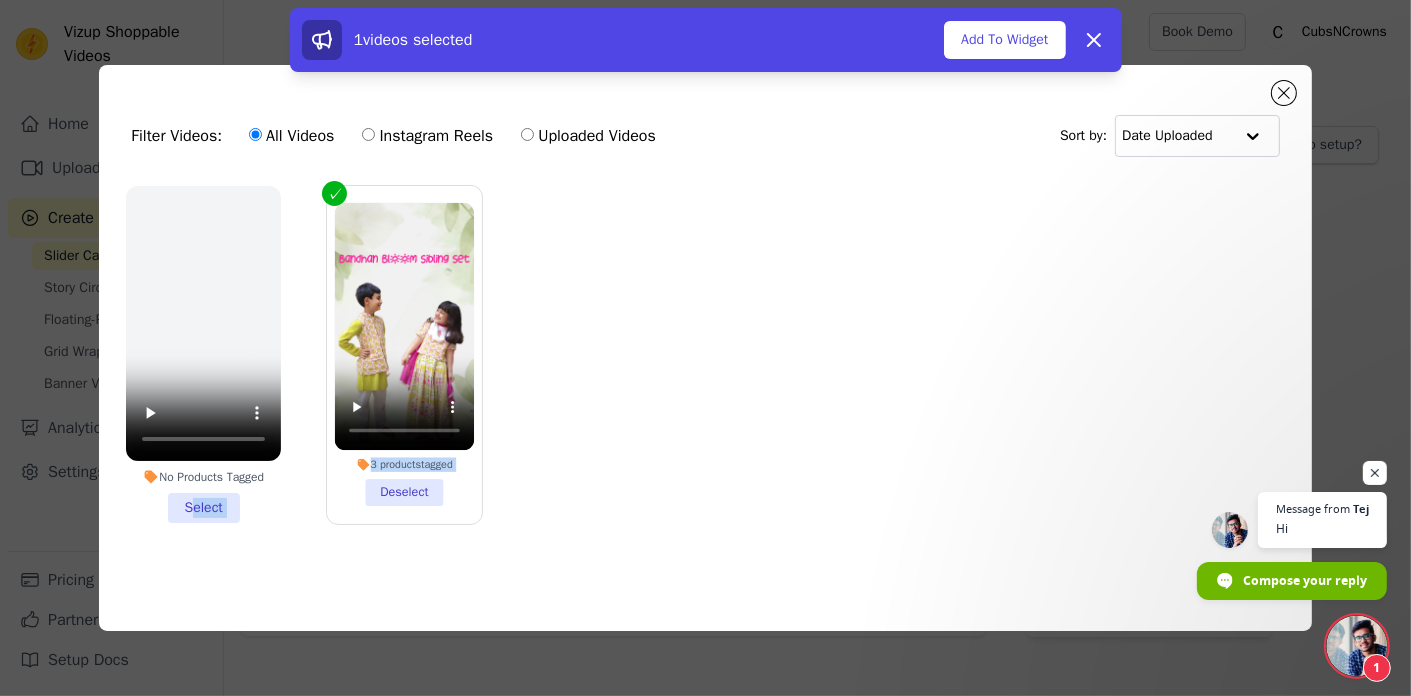 click on "No Products Tagged     Select" at bounding box center [203, 354] 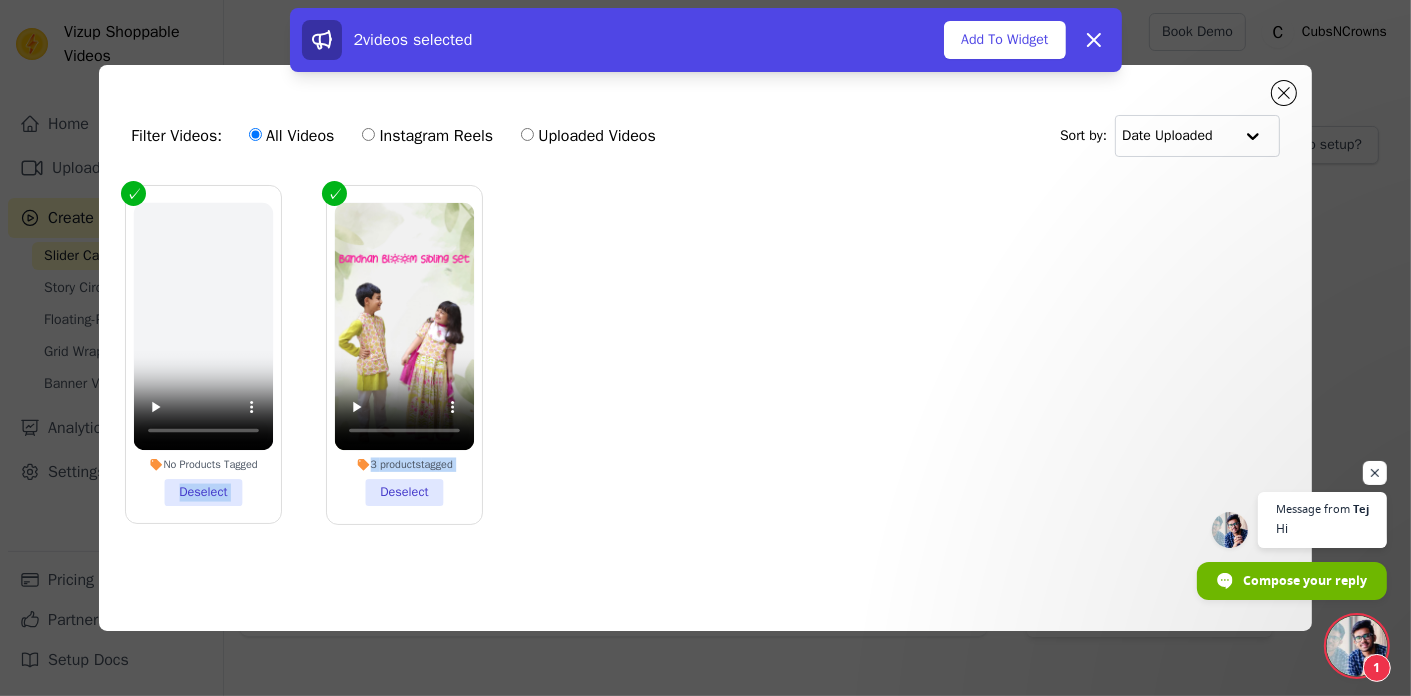 click on "No Products Tagged     Deselect" at bounding box center (203, 354) 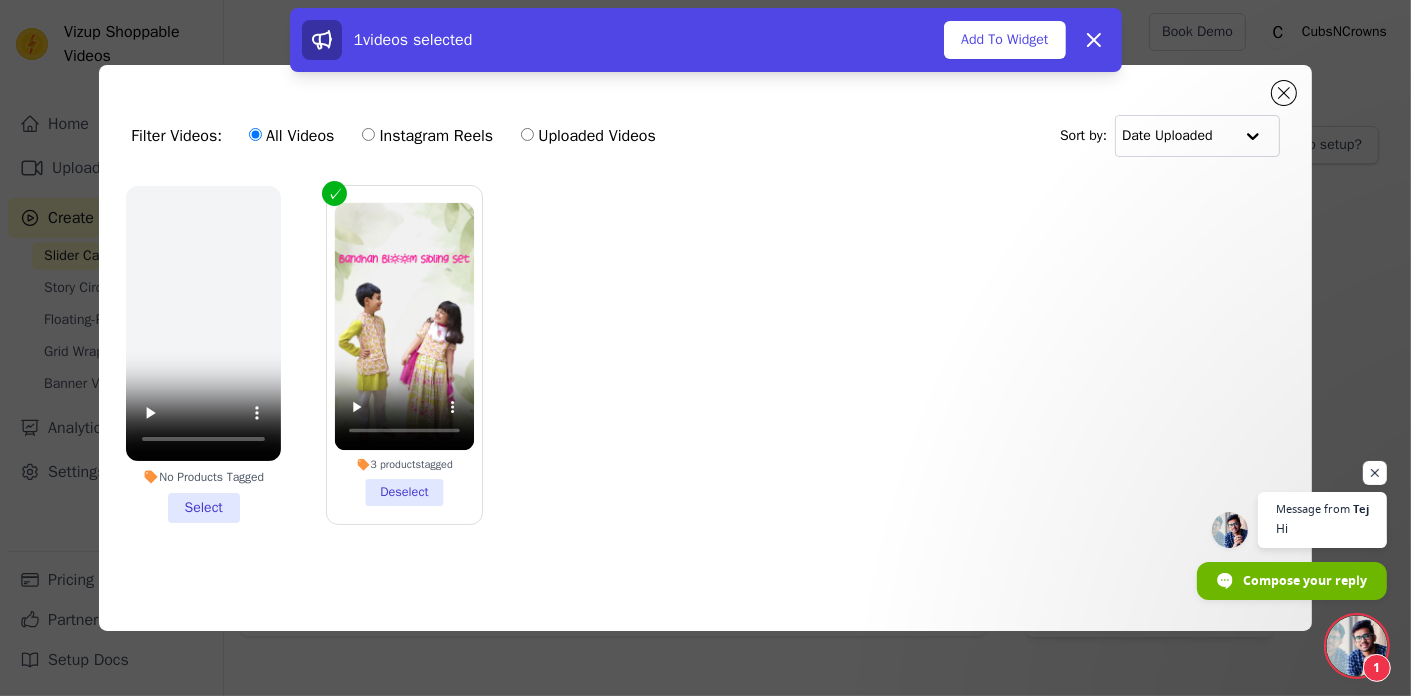 click on "No Products Tagged     Select" at bounding box center (203, 354) 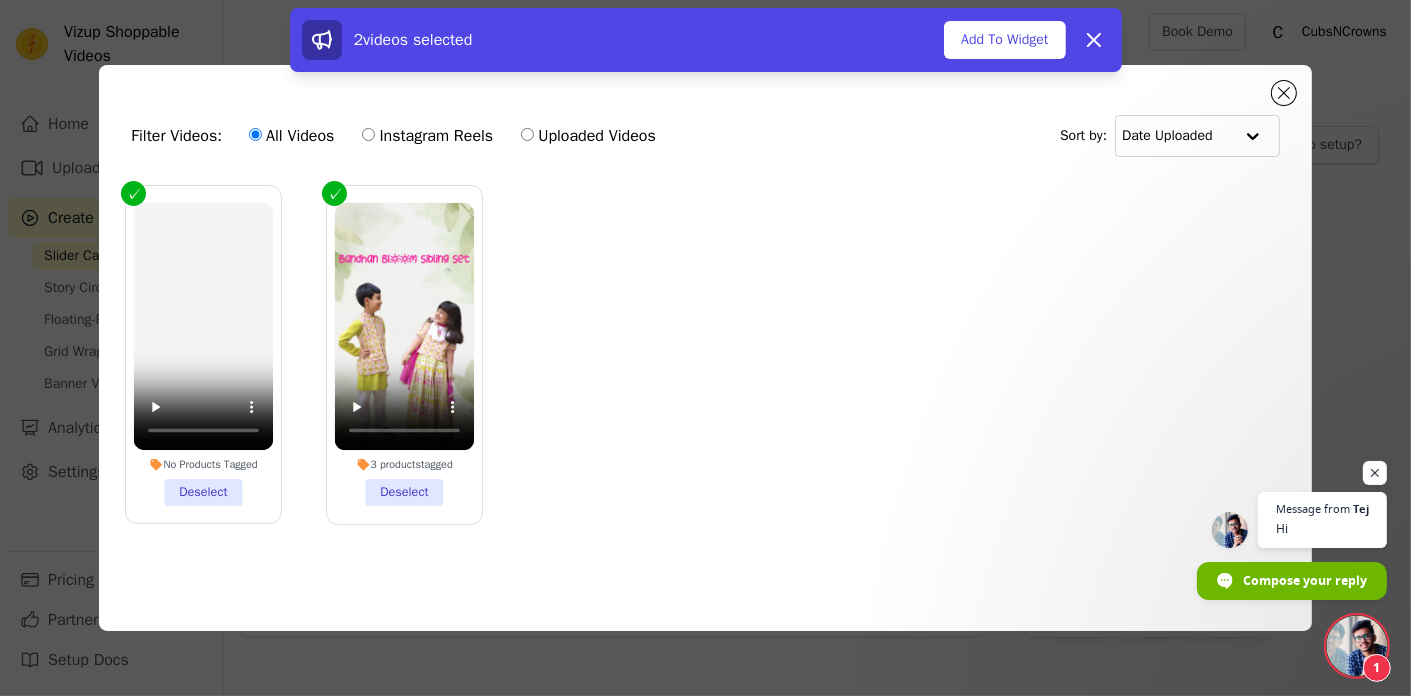 click on "No Products Tagged     Deselect" at bounding box center (203, 354) 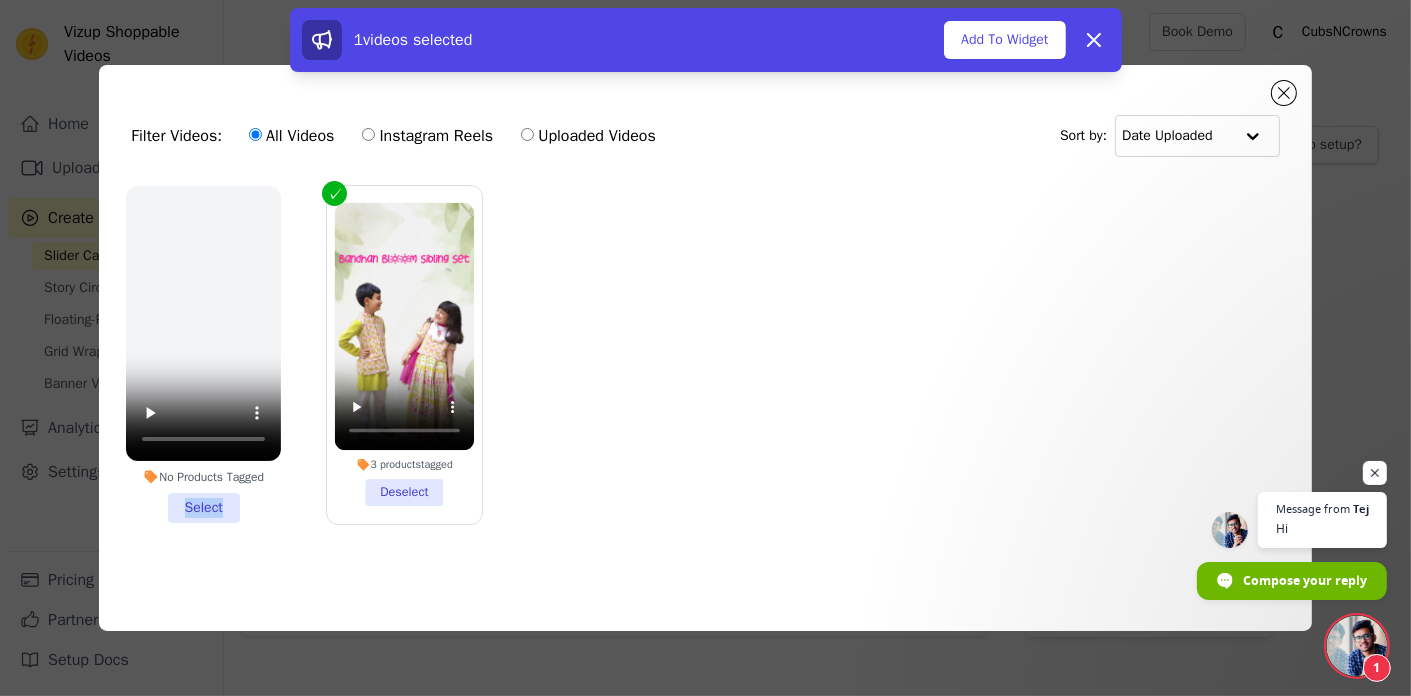 click on "No Products Tagged     Select" at bounding box center [203, 354] 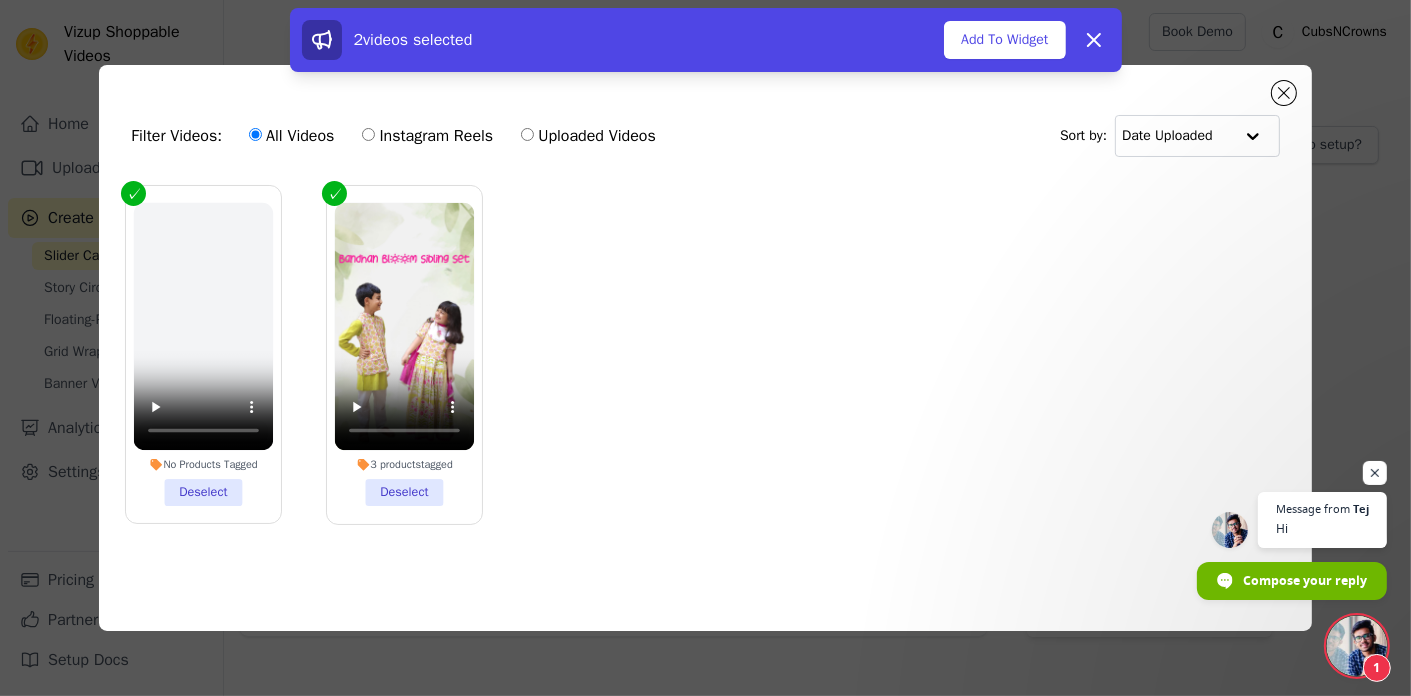 click on "No Products Tagged     Deselect" at bounding box center [203, 354] 